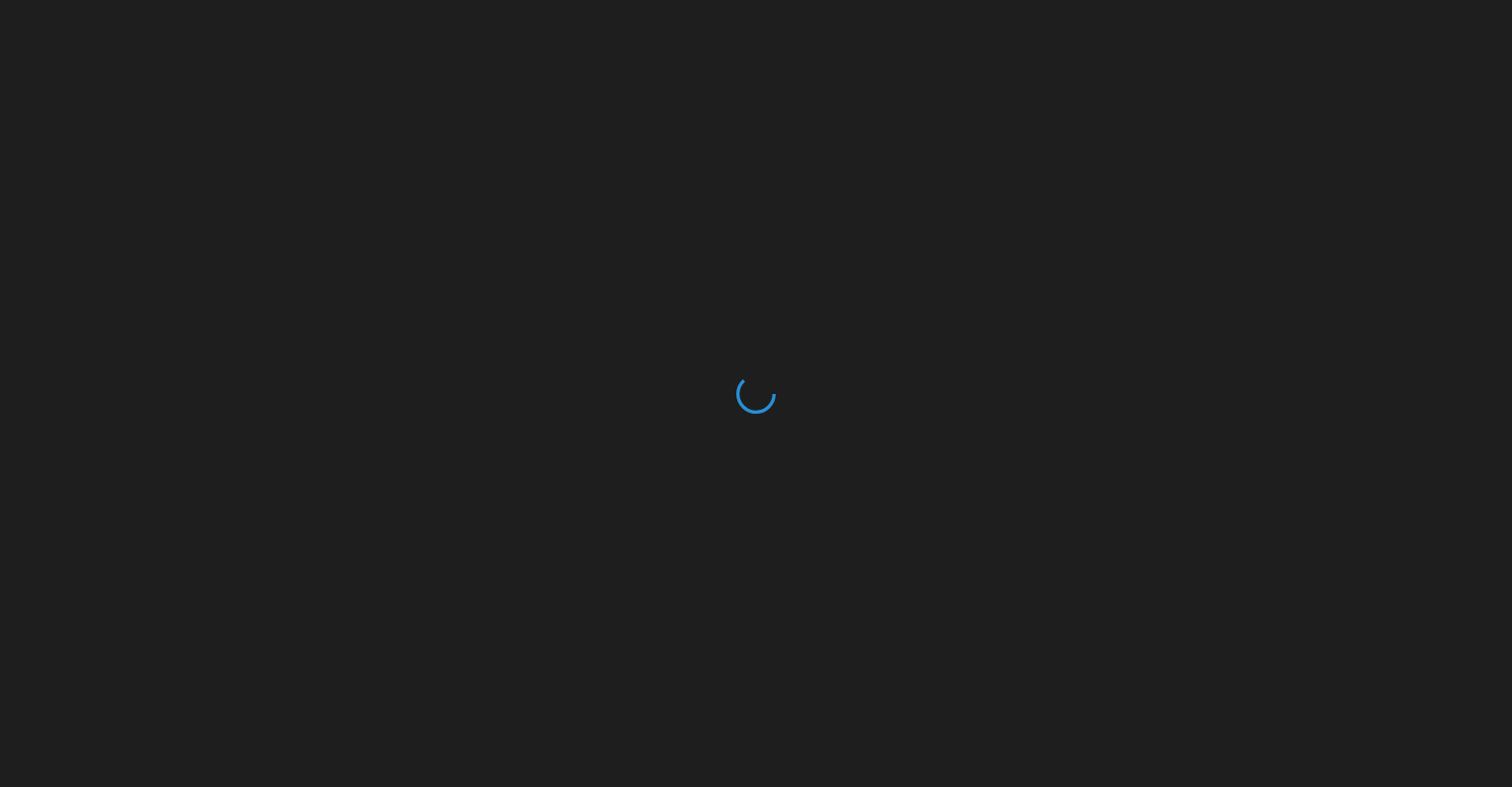 scroll, scrollTop: 0, scrollLeft: 0, axis: both 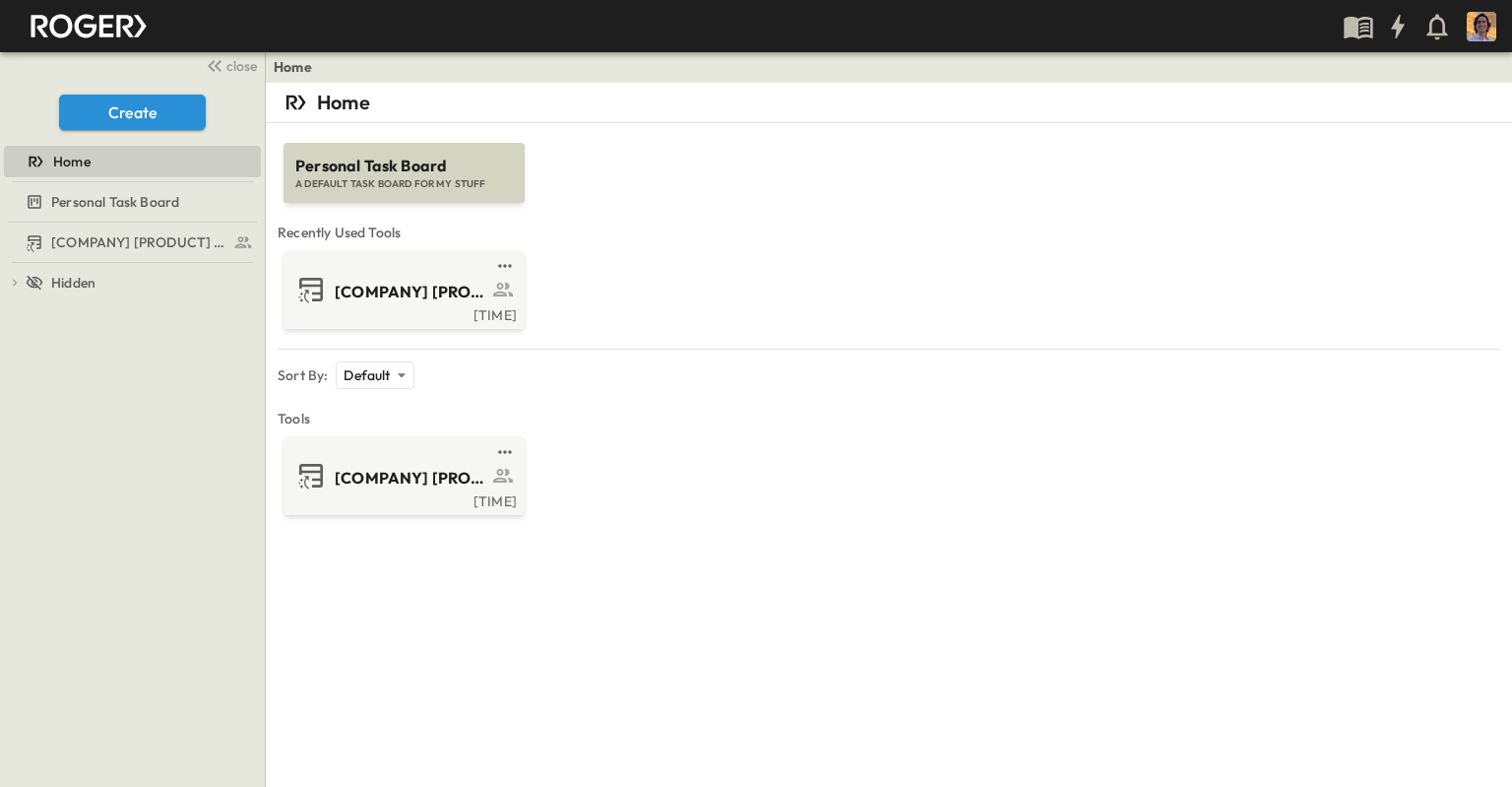 click on "Personal Task Board" at bounding box center [404, 165] 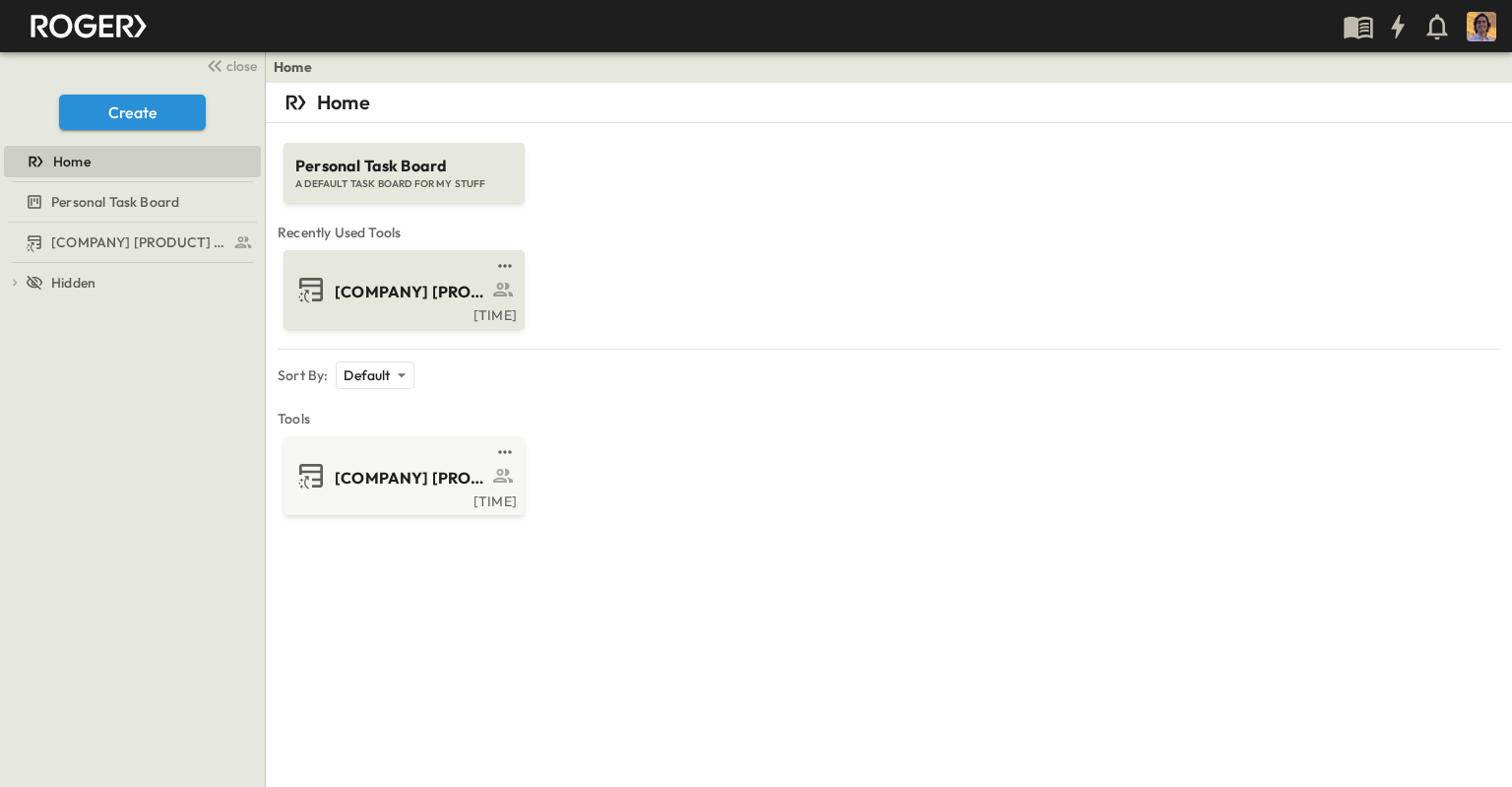 click on "[COMPANY] [PRODUCT] Log Fixed" at bounding box center (410, 292) 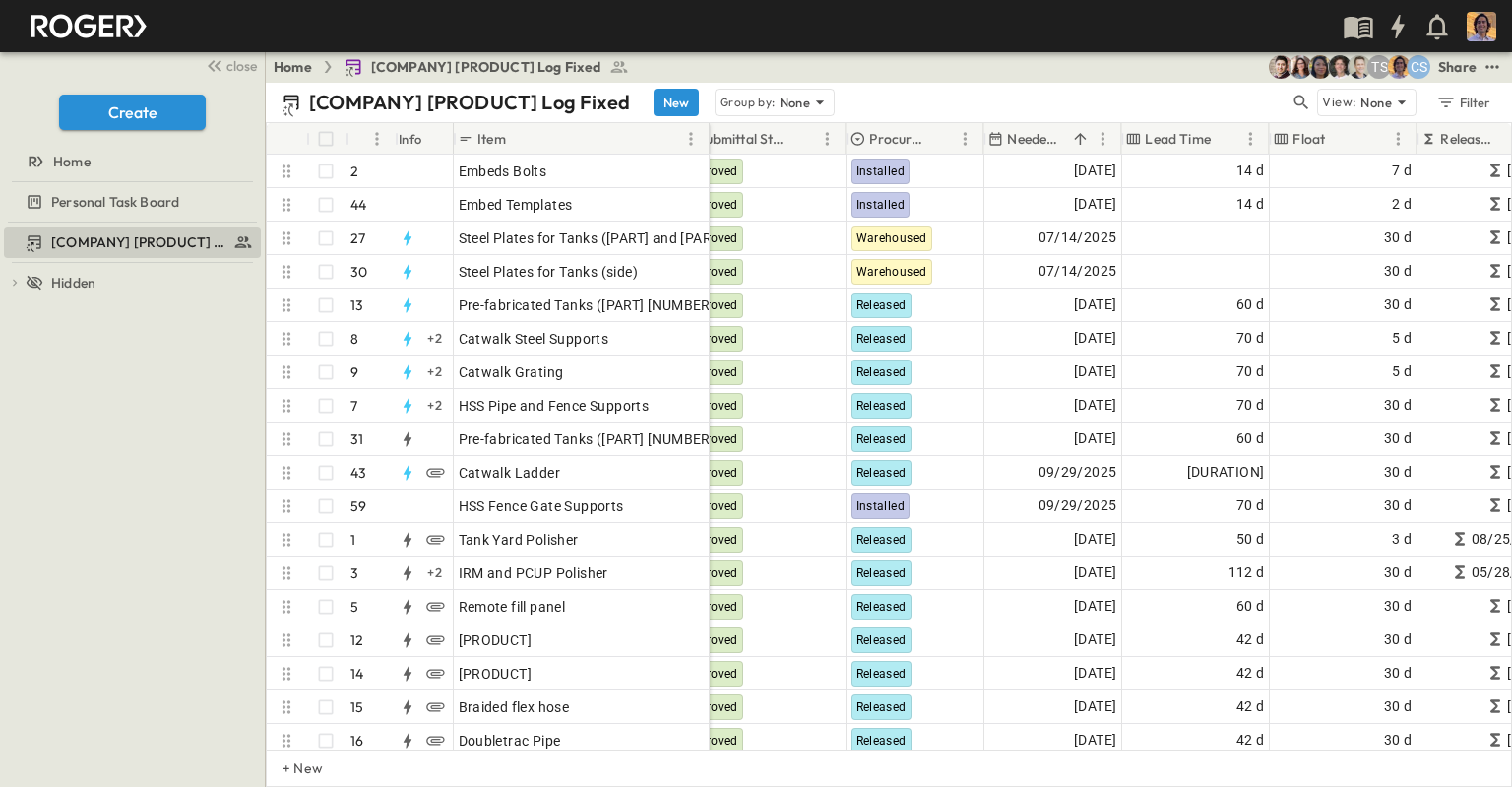 scroll, scrollTop: 0, scrollLeft: 681, axis: horizontal 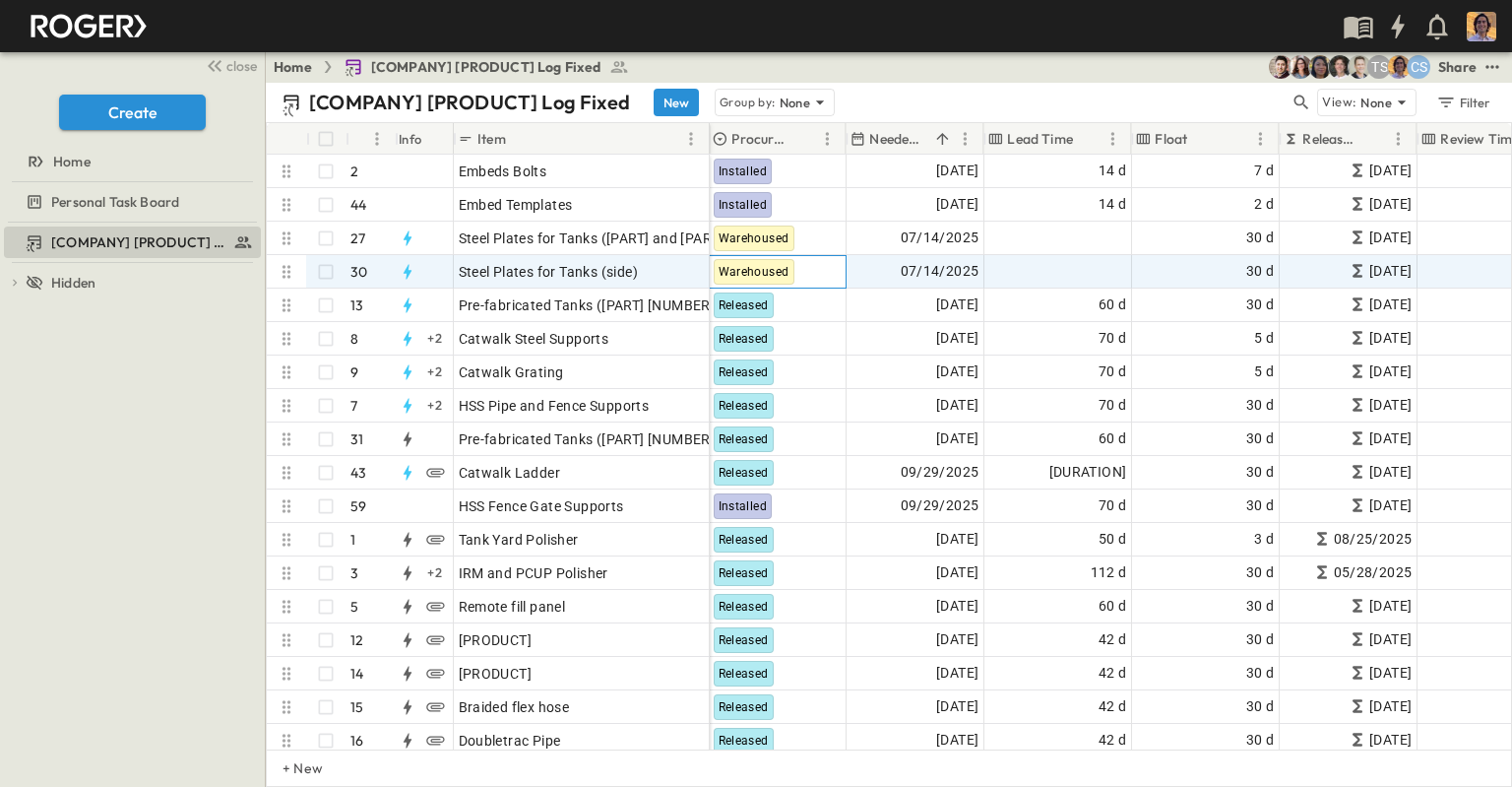 click on "Warehoused" at bounding box center [754, 272] 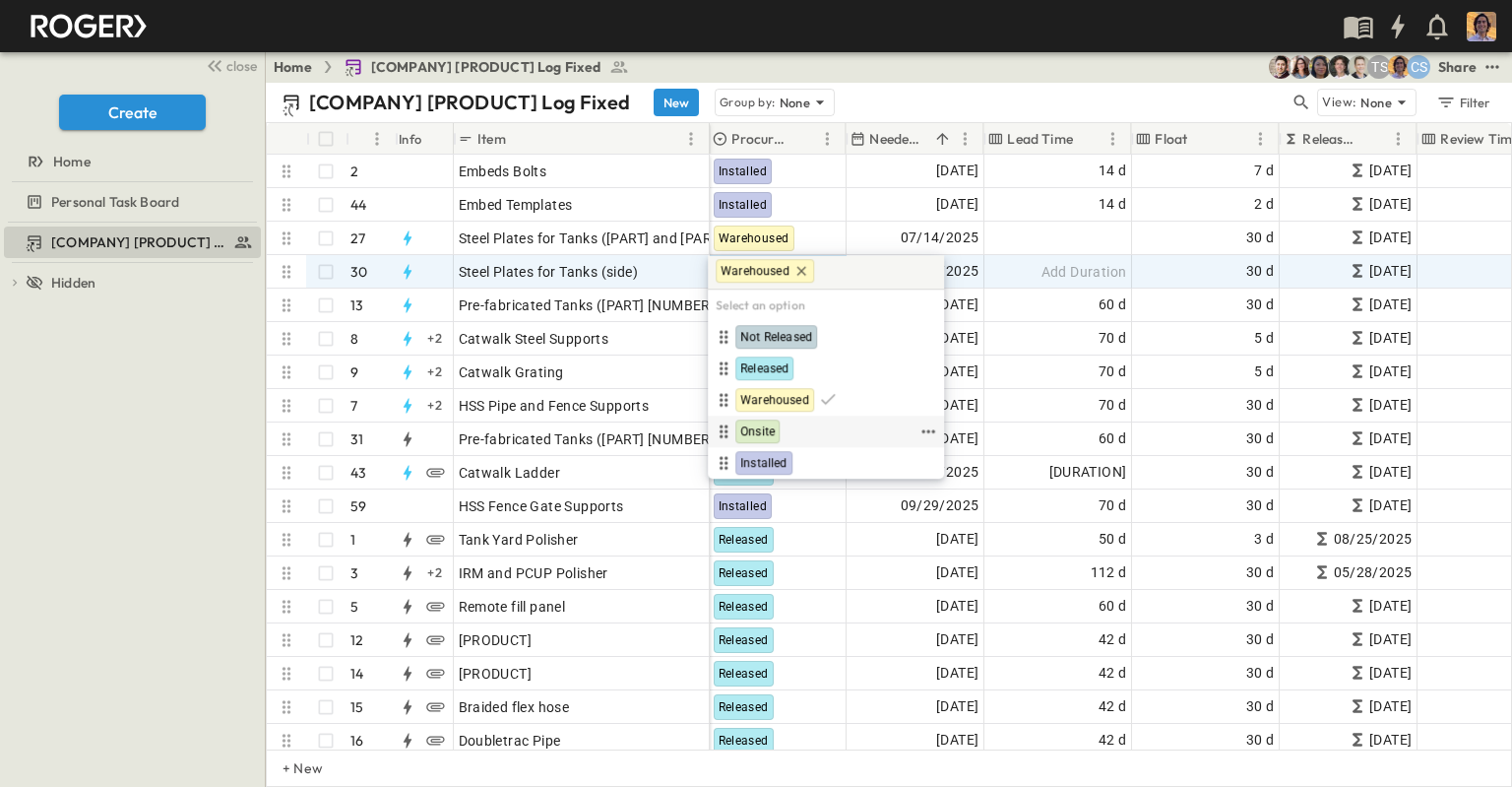 click on "Onsite" at bounding box center [757, 431] 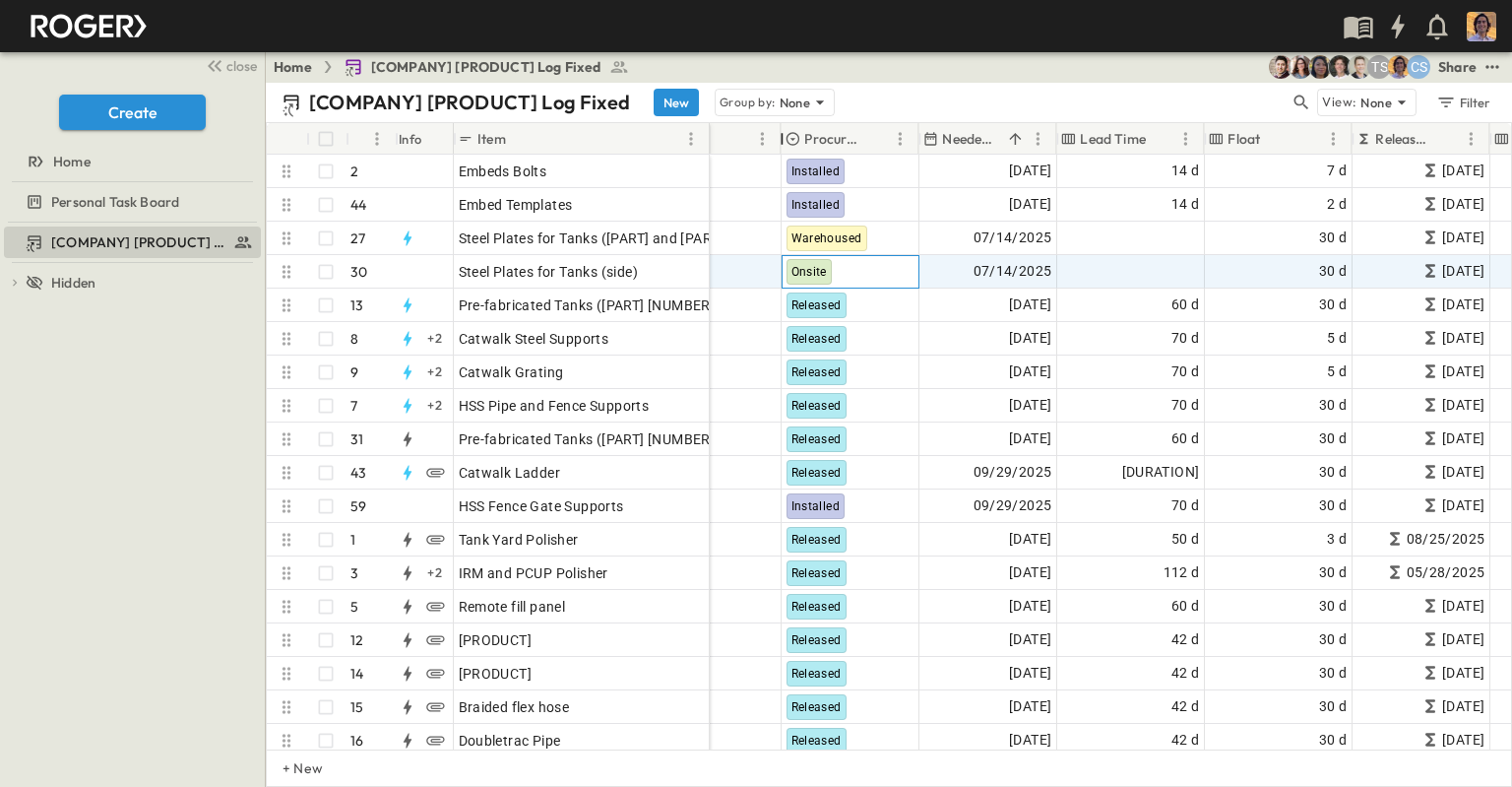 drag, startPoint x: 712, startPoint y: 135, endPoint x: 785, endPoint y: 133, distance: 73.02739 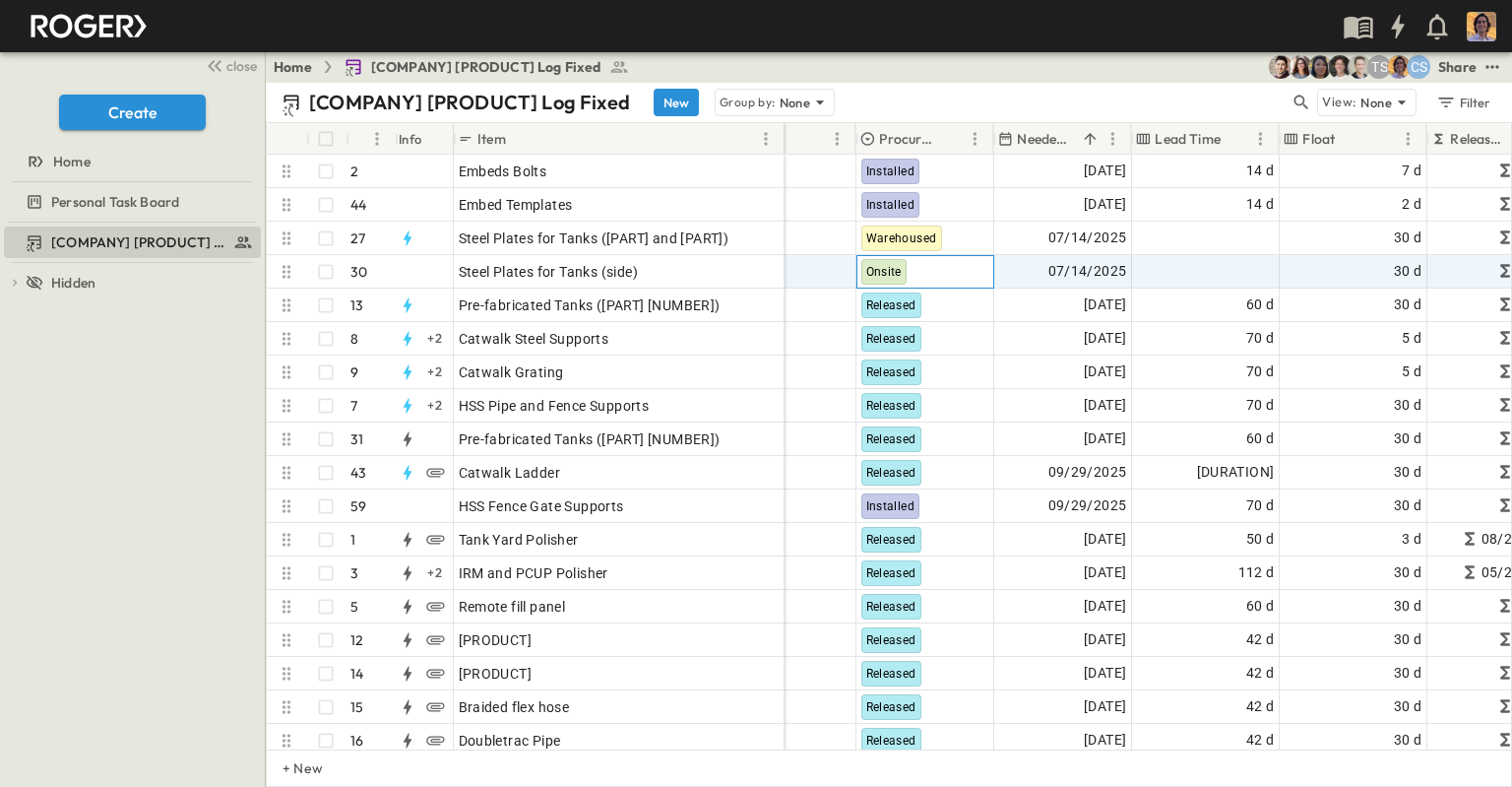 drag, startPoint x: 705, startPoint y: 141, endPoint x: 780, endPoint y: 130, distance: 75.80237 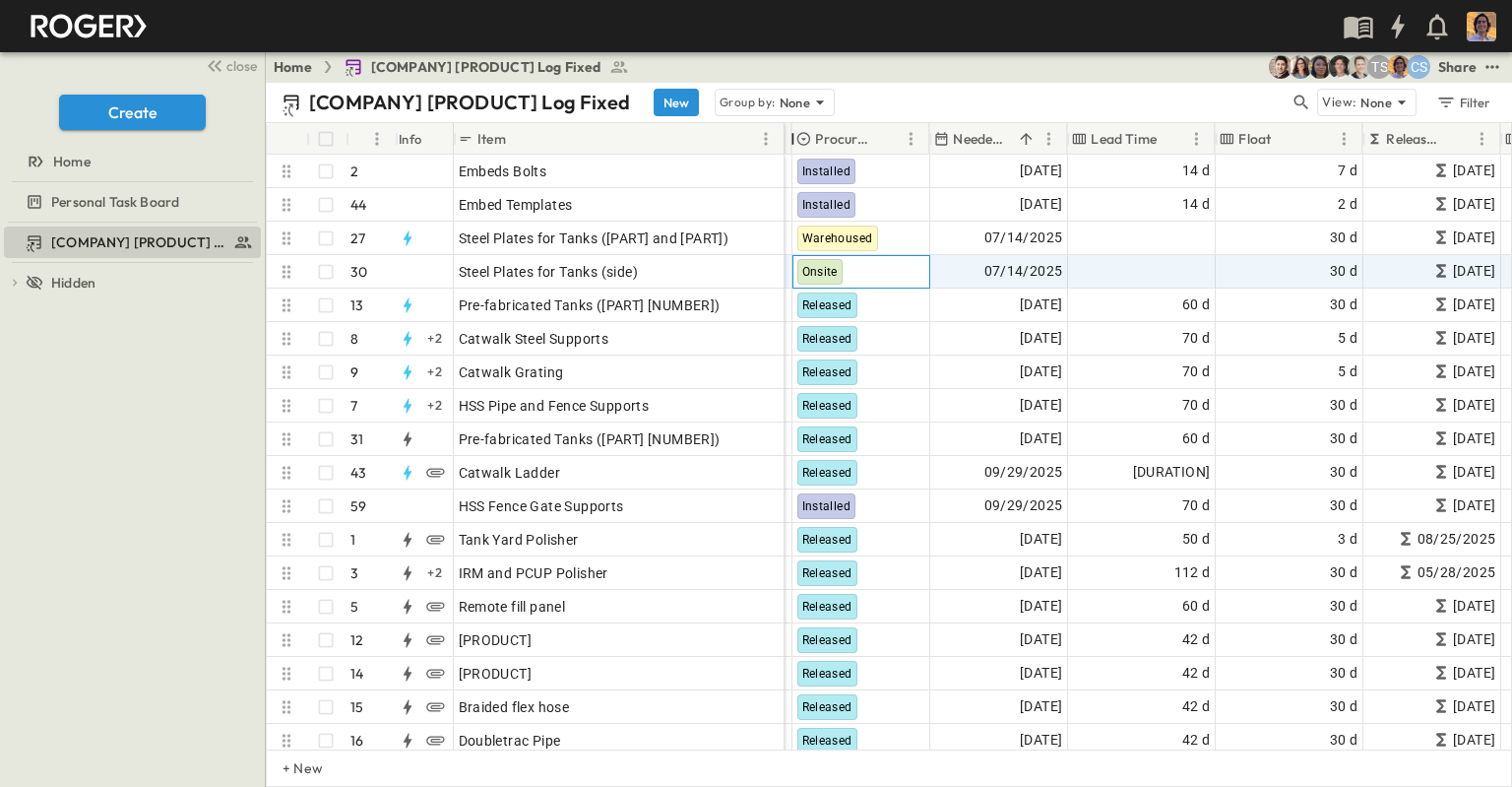 drag, startPoint x: 854, startPoint y: 133, endPoint x: 790, endPoint y: 147, distance: 65.5134 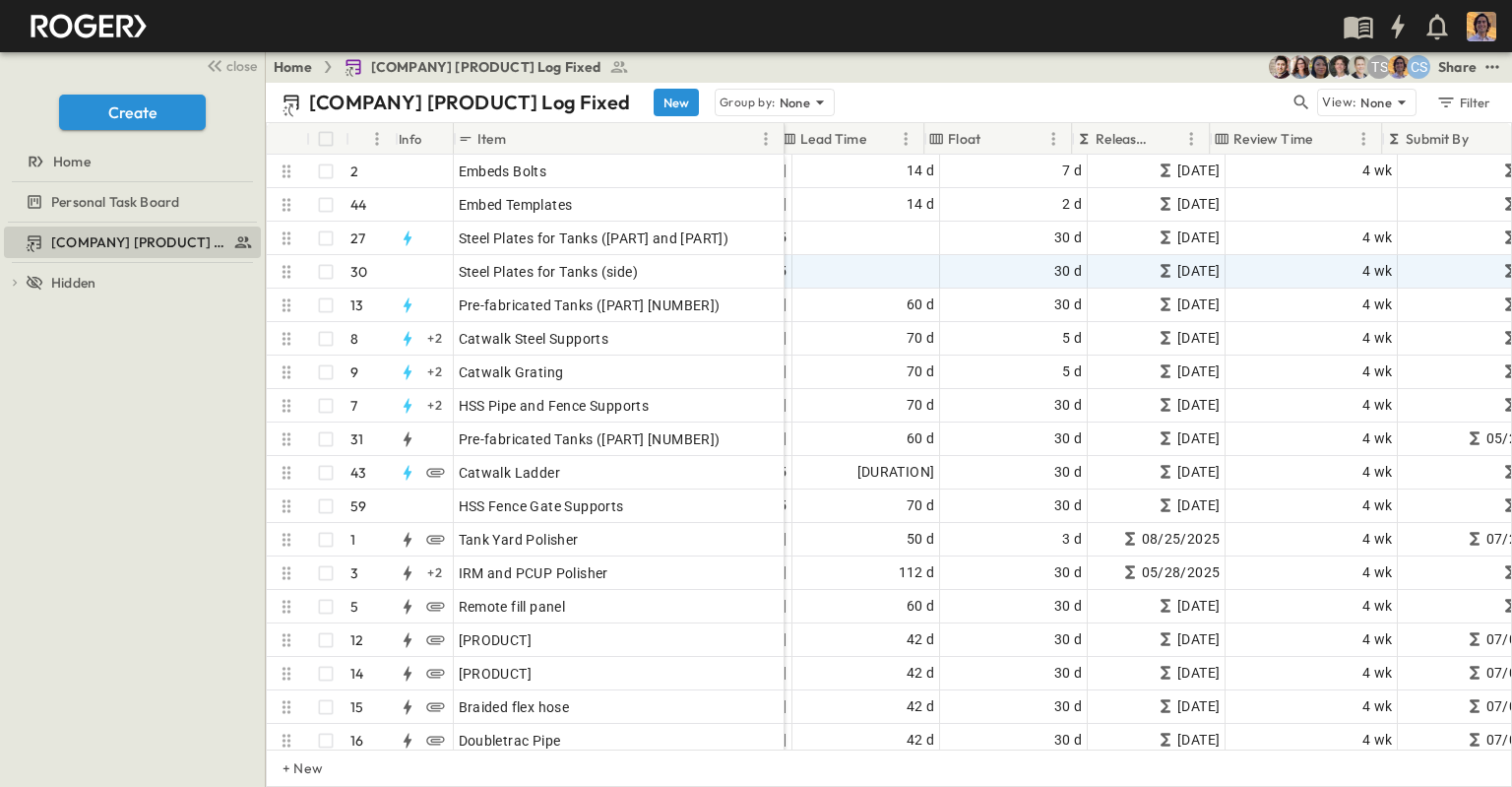 scroll, scrollTop: 0, scrollLeft: 1123, axis: horizontal 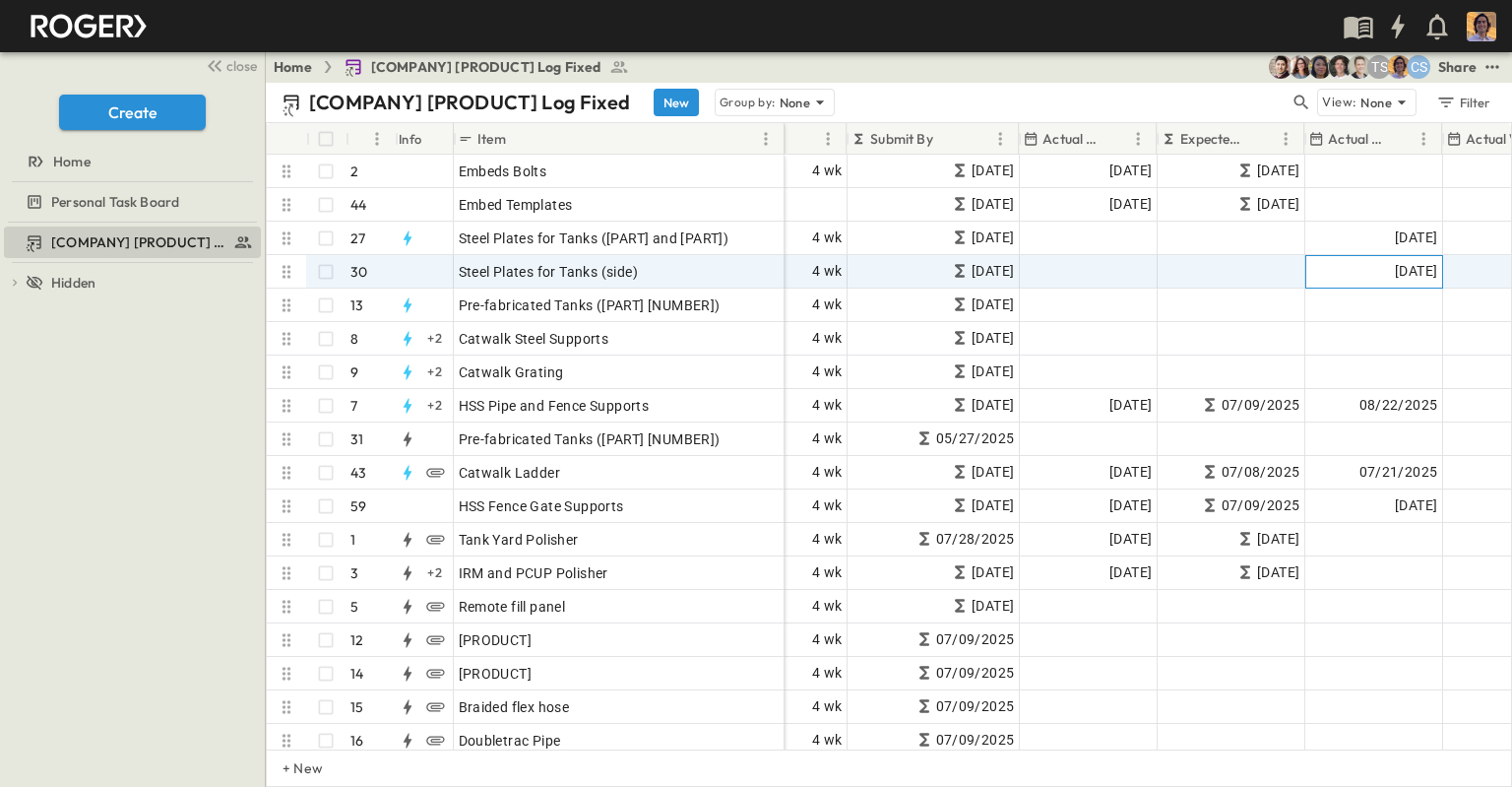 click on "[DATE]" at bounding box center [1374, 272] 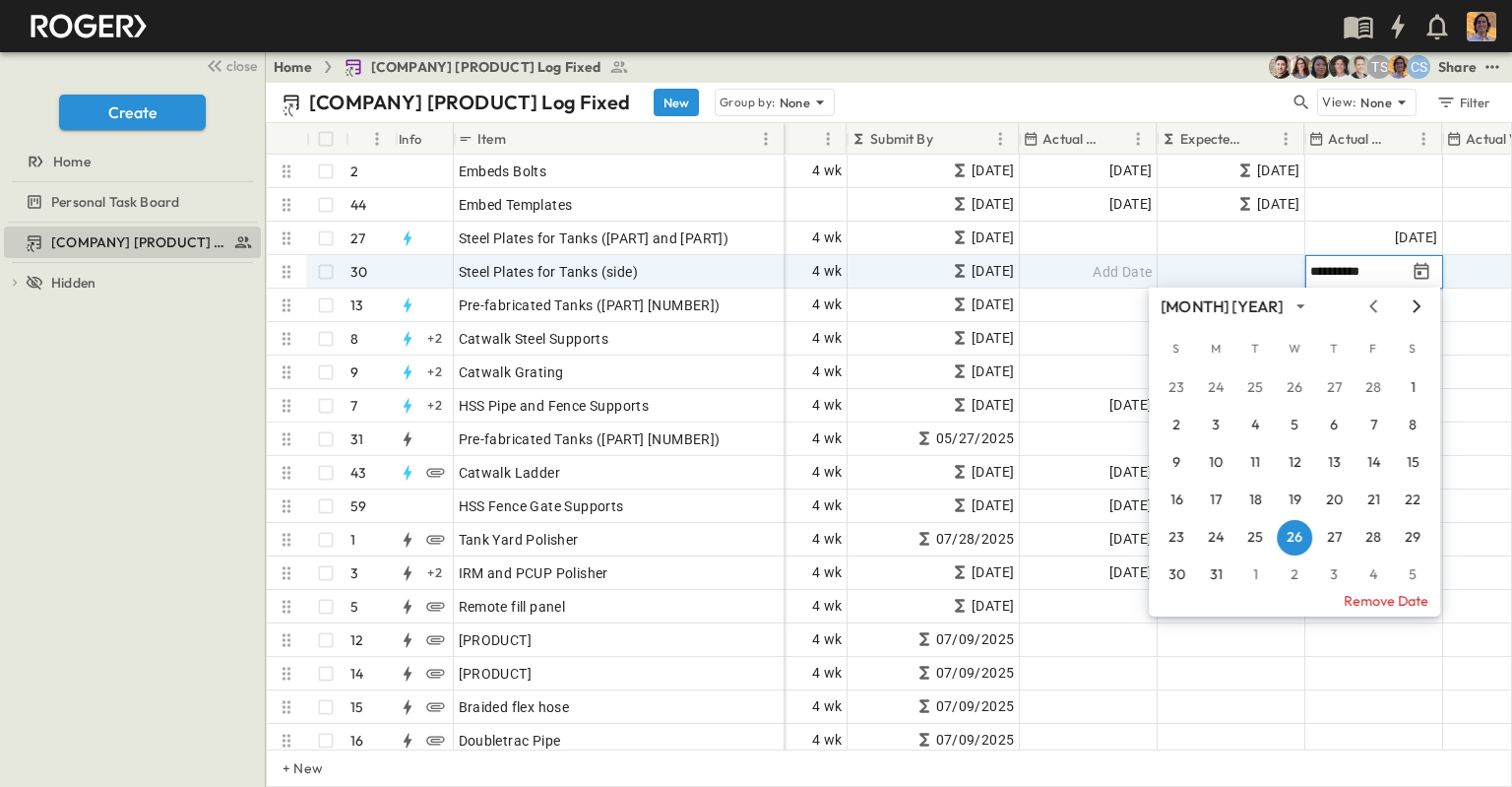 click 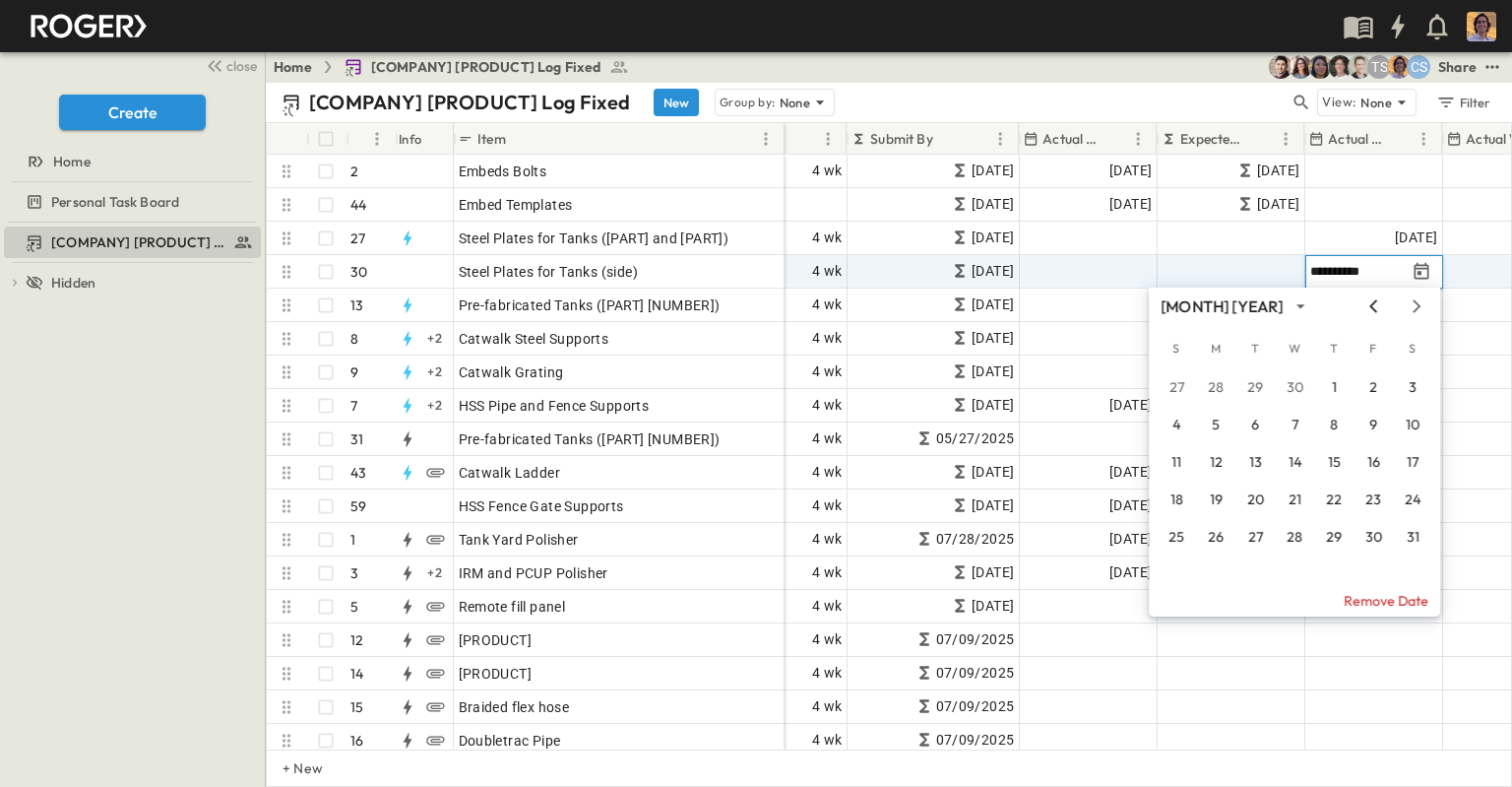 click 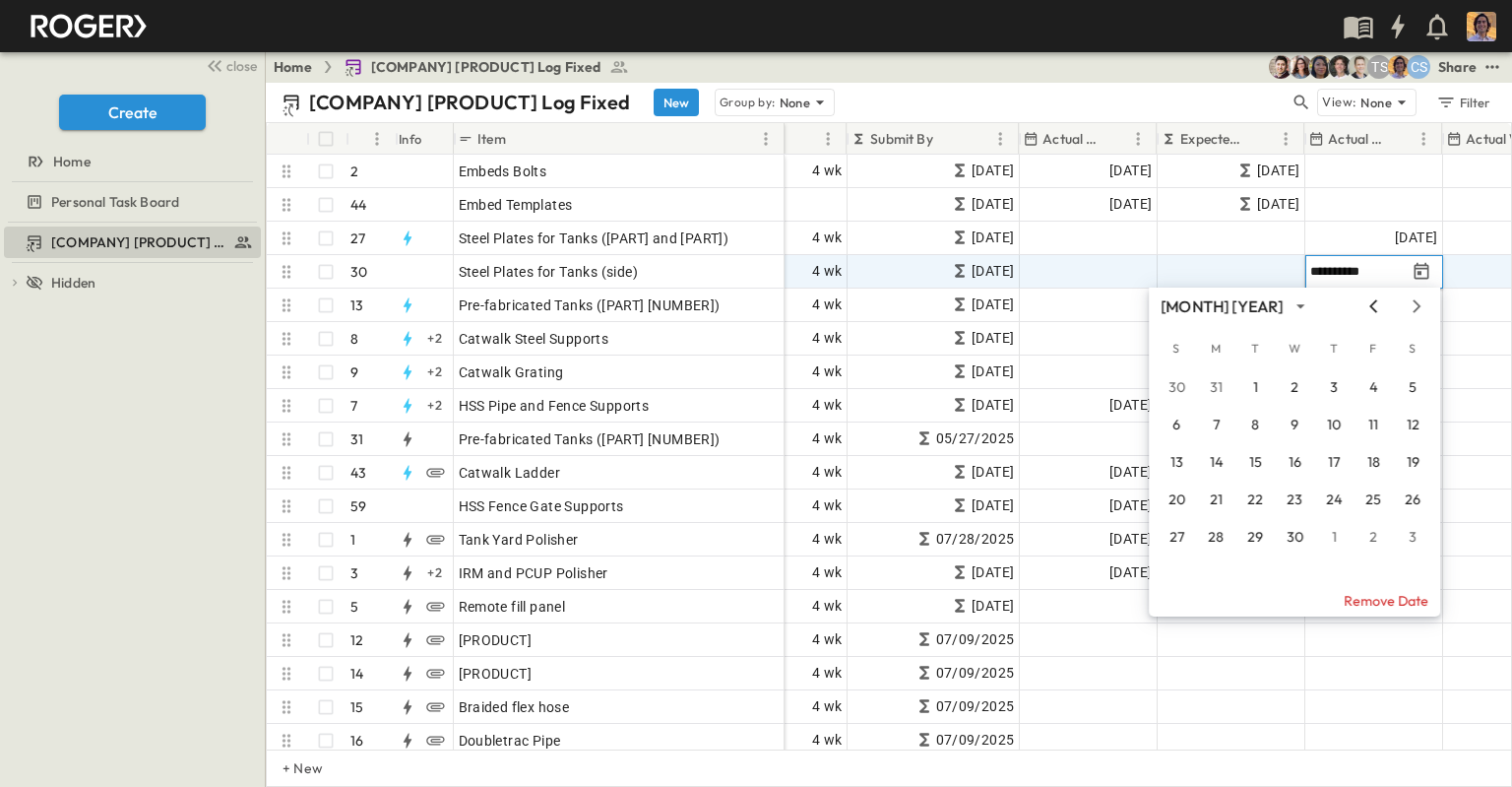 click 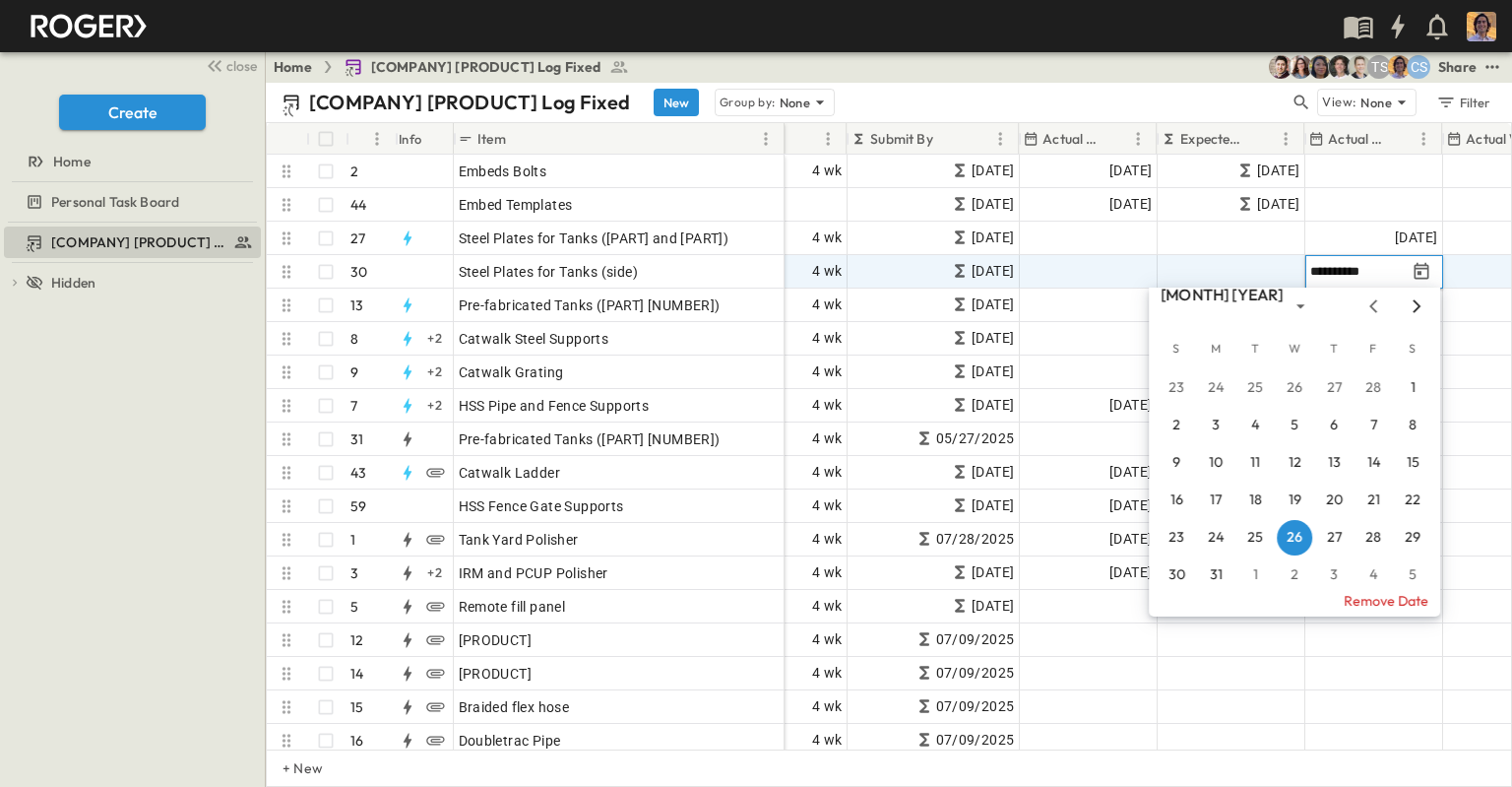 click 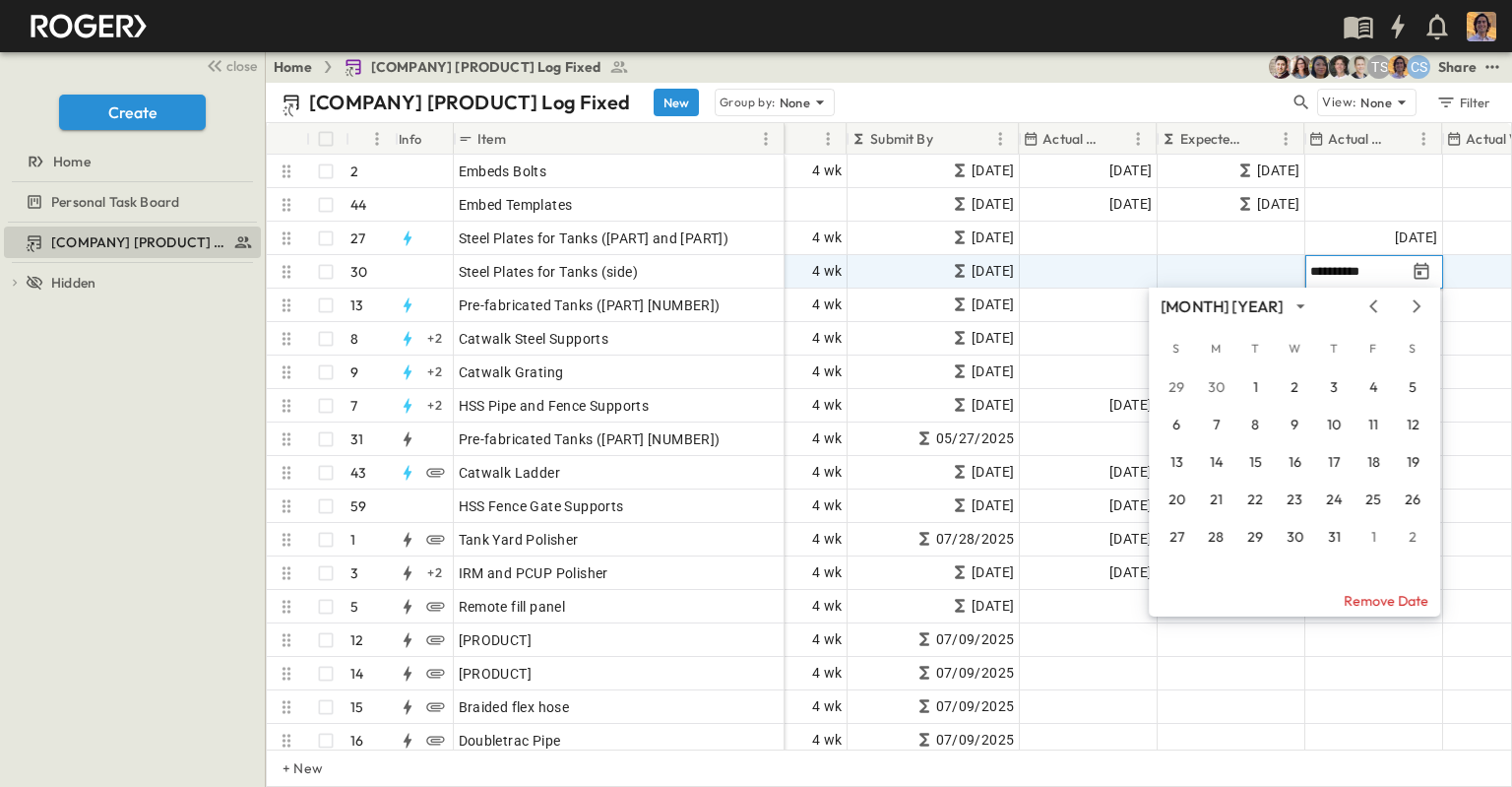 click on "**********" at bounding box center [1357, 271] 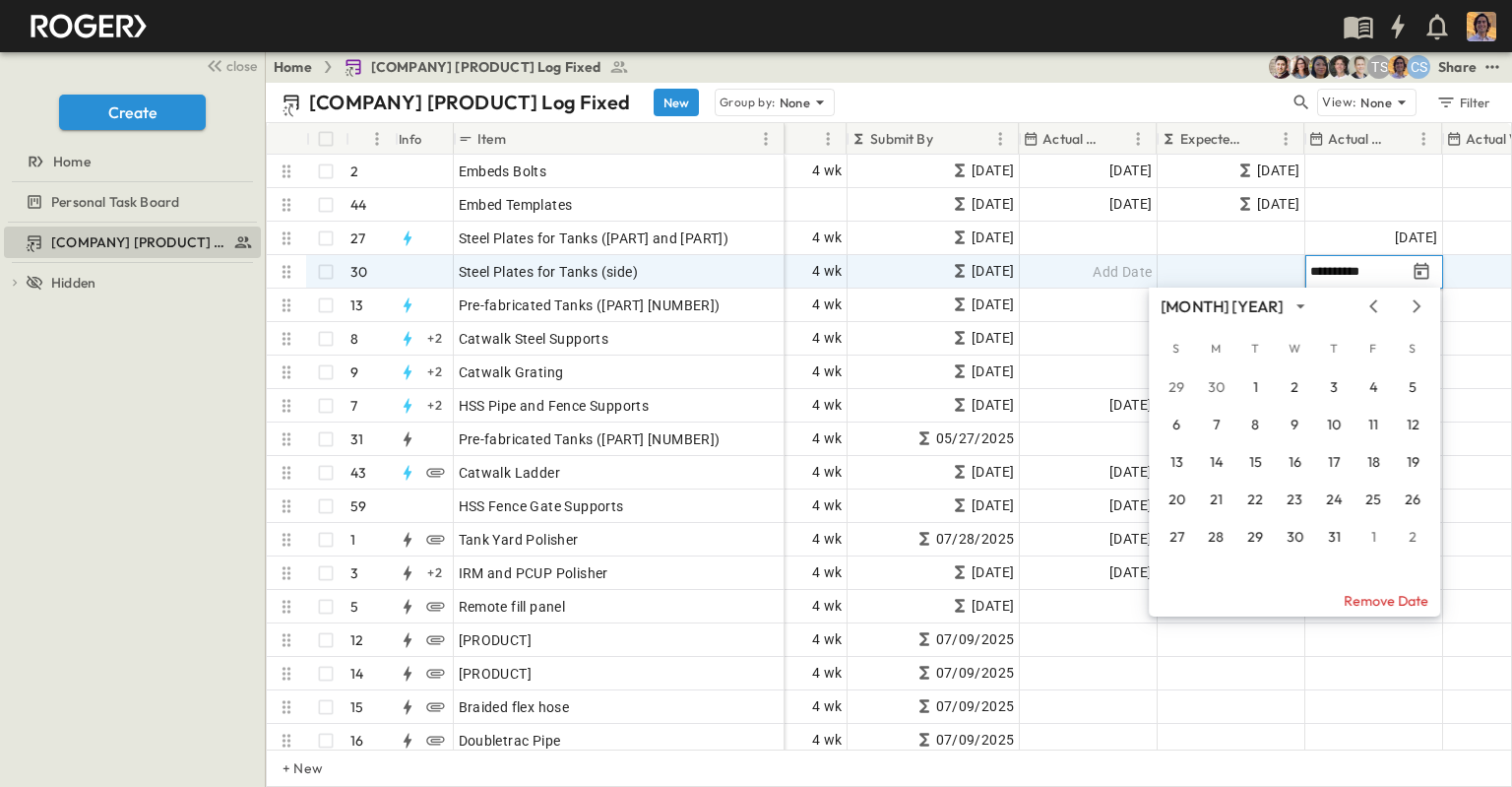 click on "**********" at bounding box center (1357, 271) 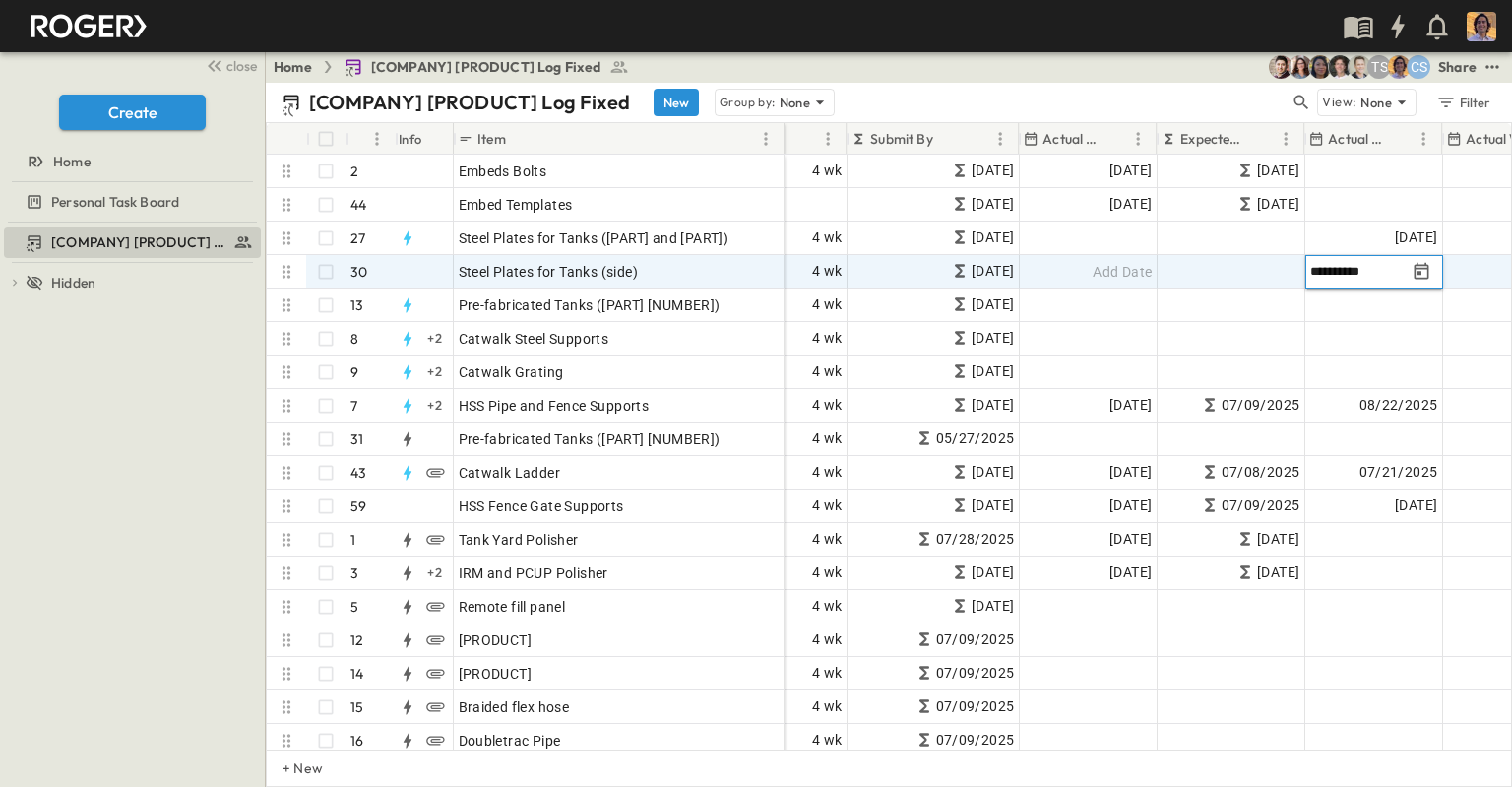 type on "**********" 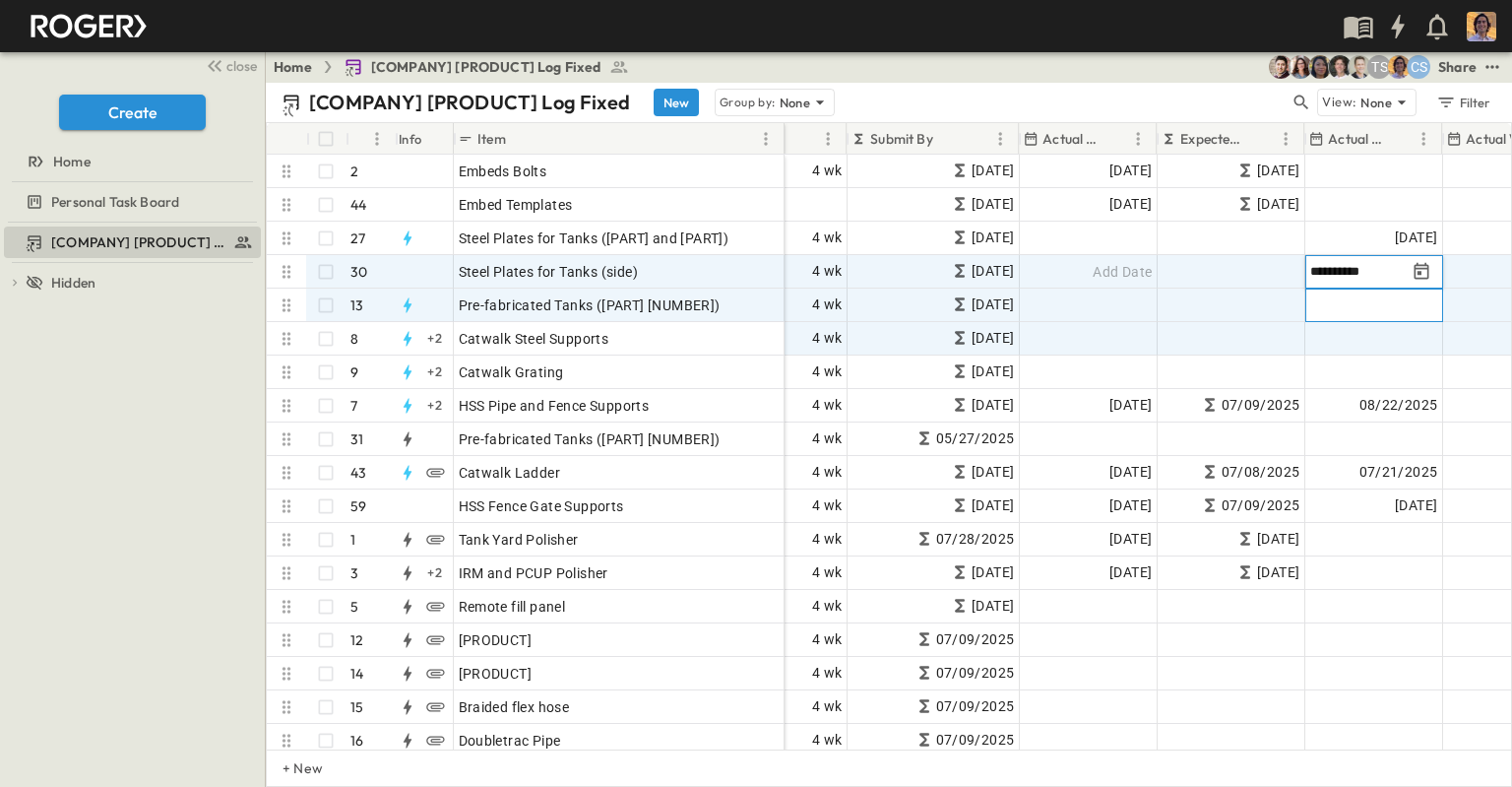 click on "Add Date" at bounding box center (1374, 305) 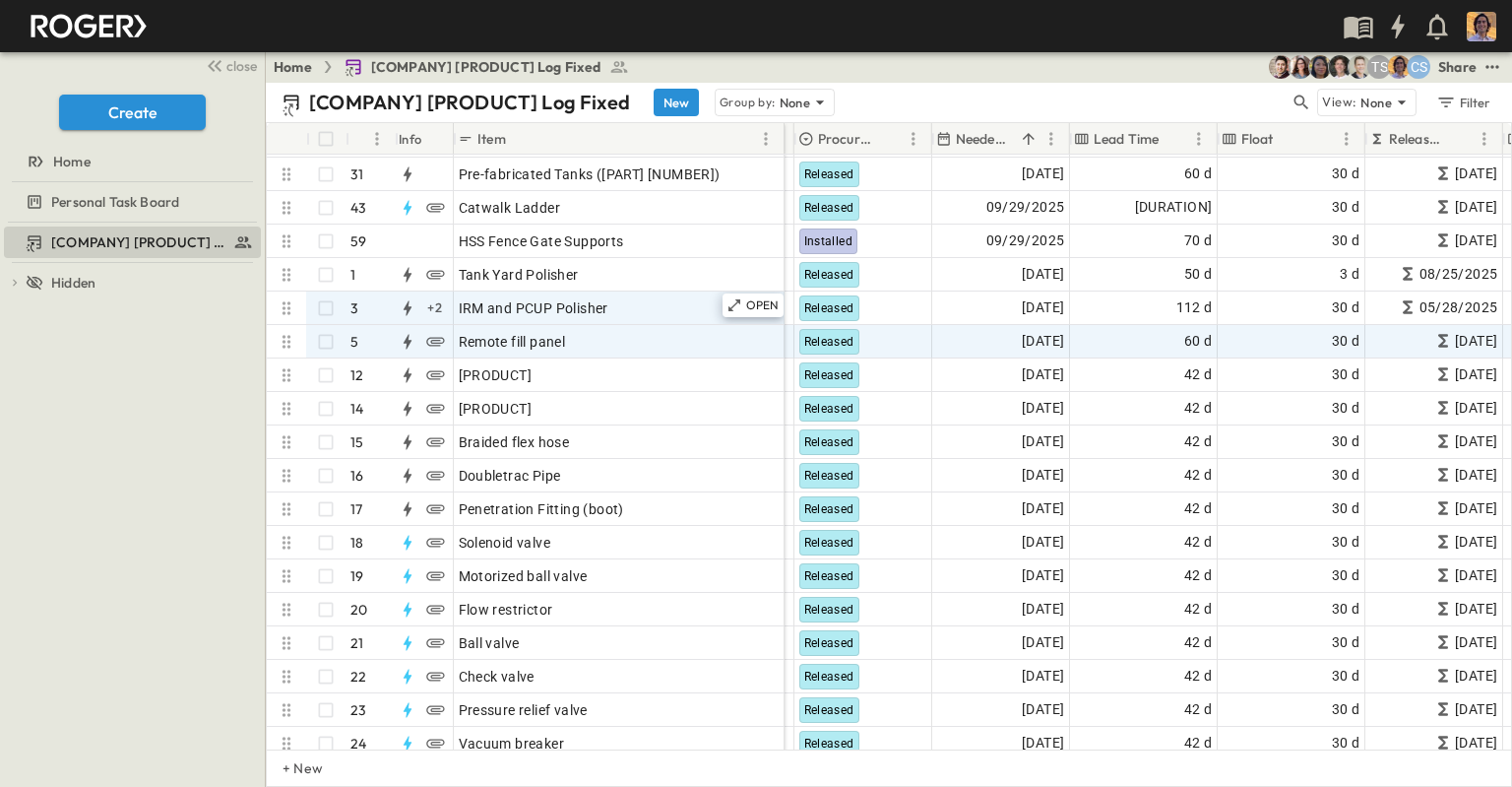scroll, scrollTop: 295, scrollLeft: 787, axis: both 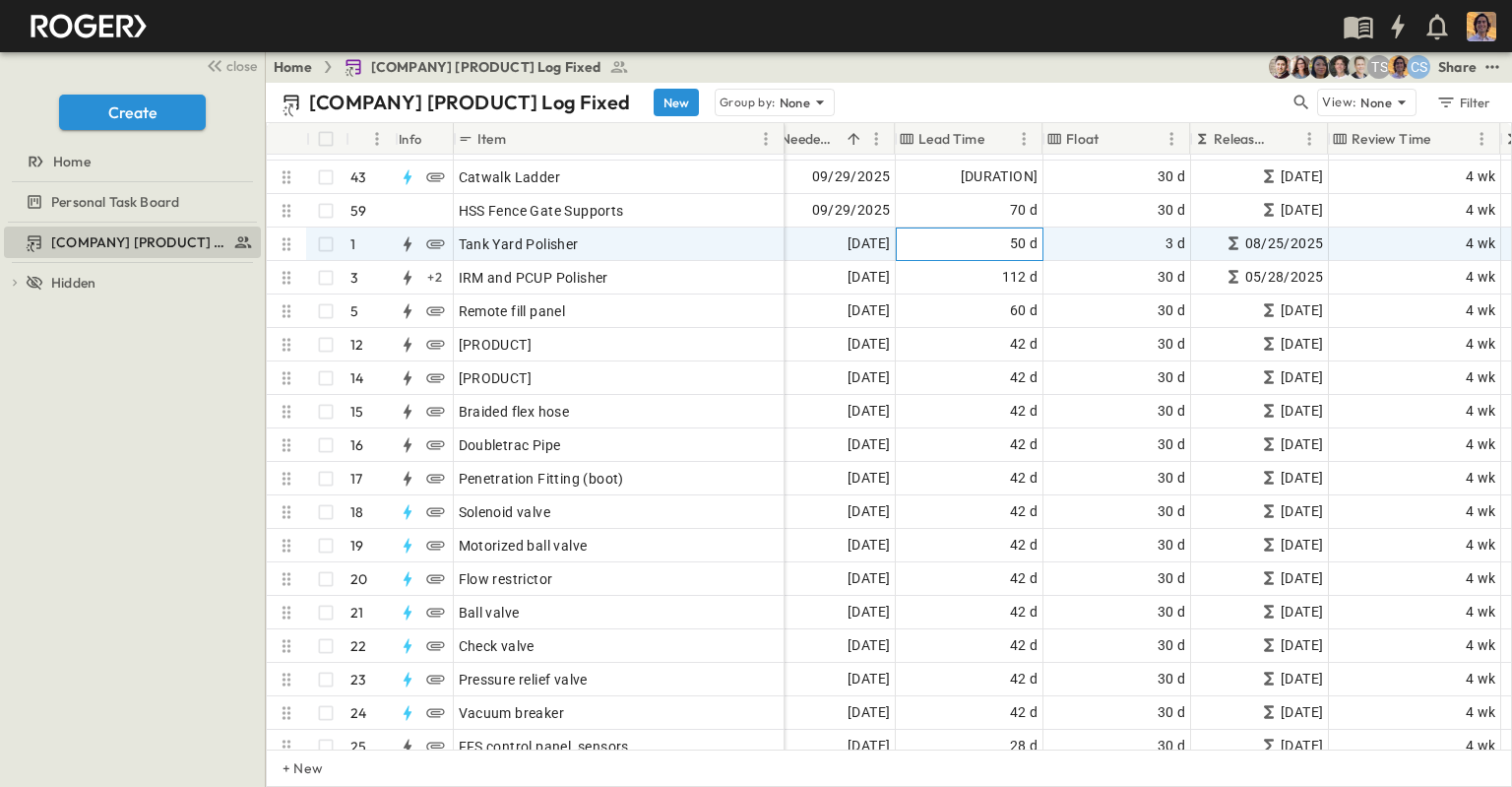 click on "50 d" at bounding box center (1024, 243) 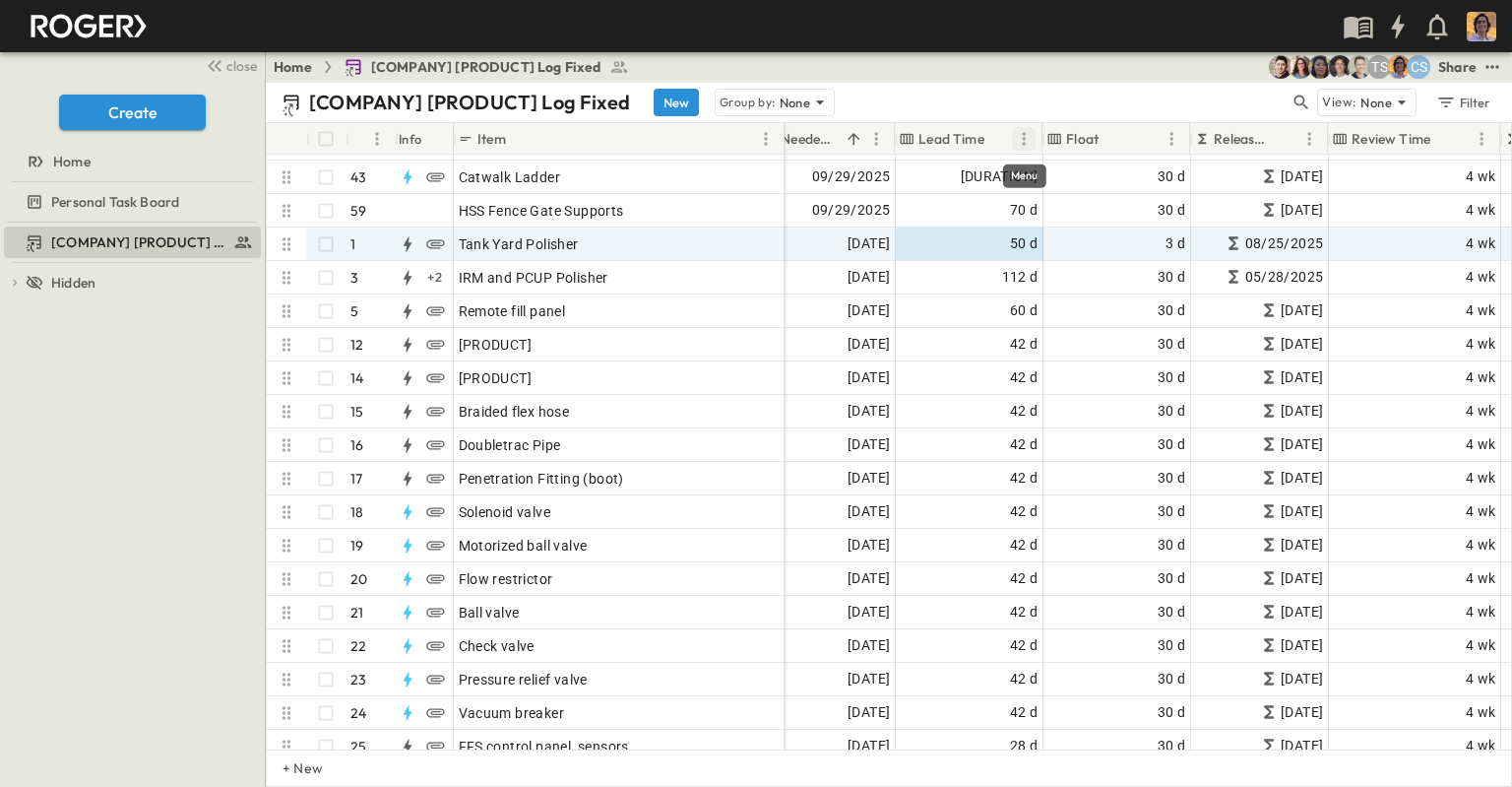 click 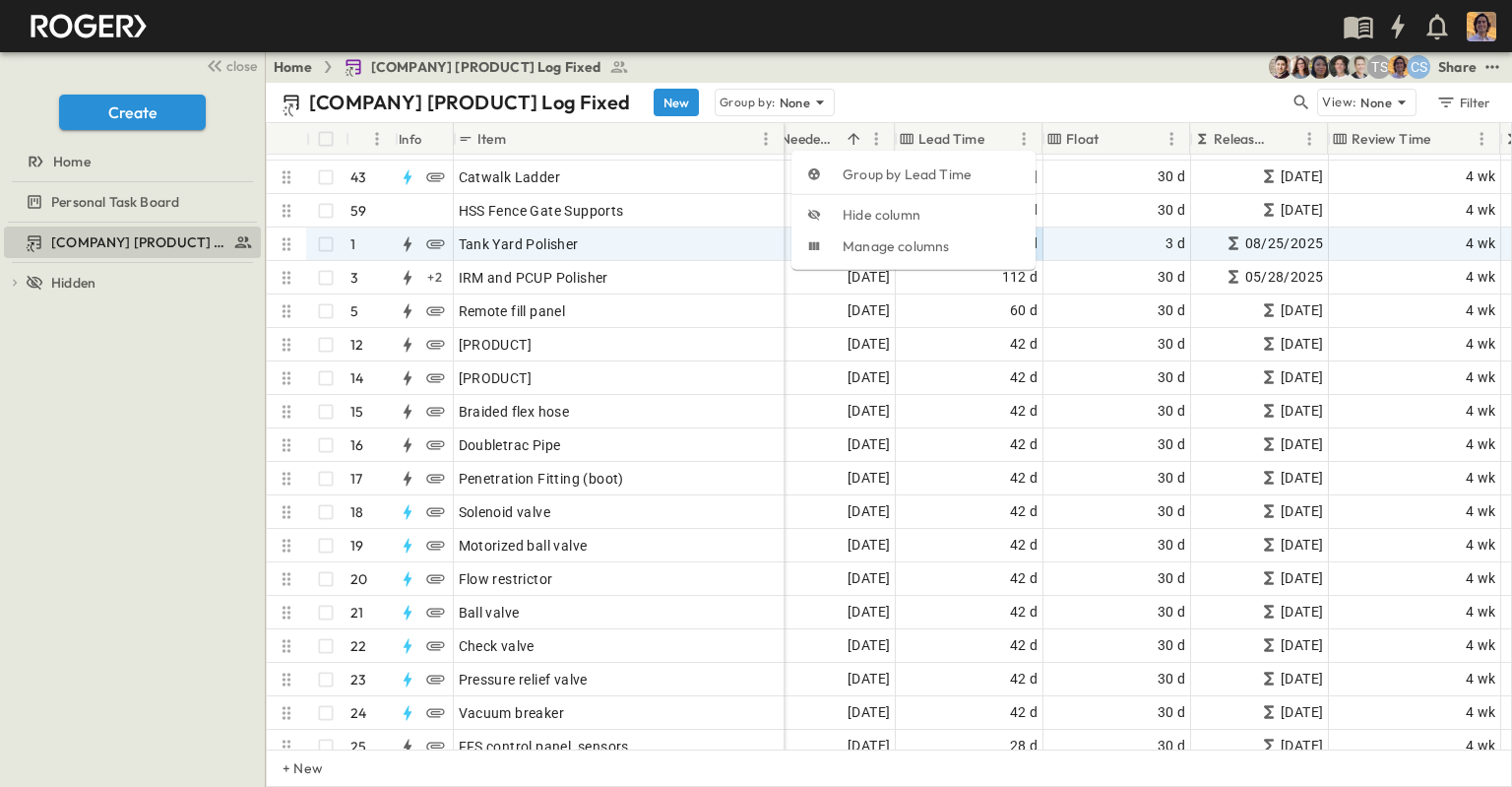 click on "[COMPANY] [PRODUCT] Log Fixed New Group by: None" at bounding box center [786, 102] 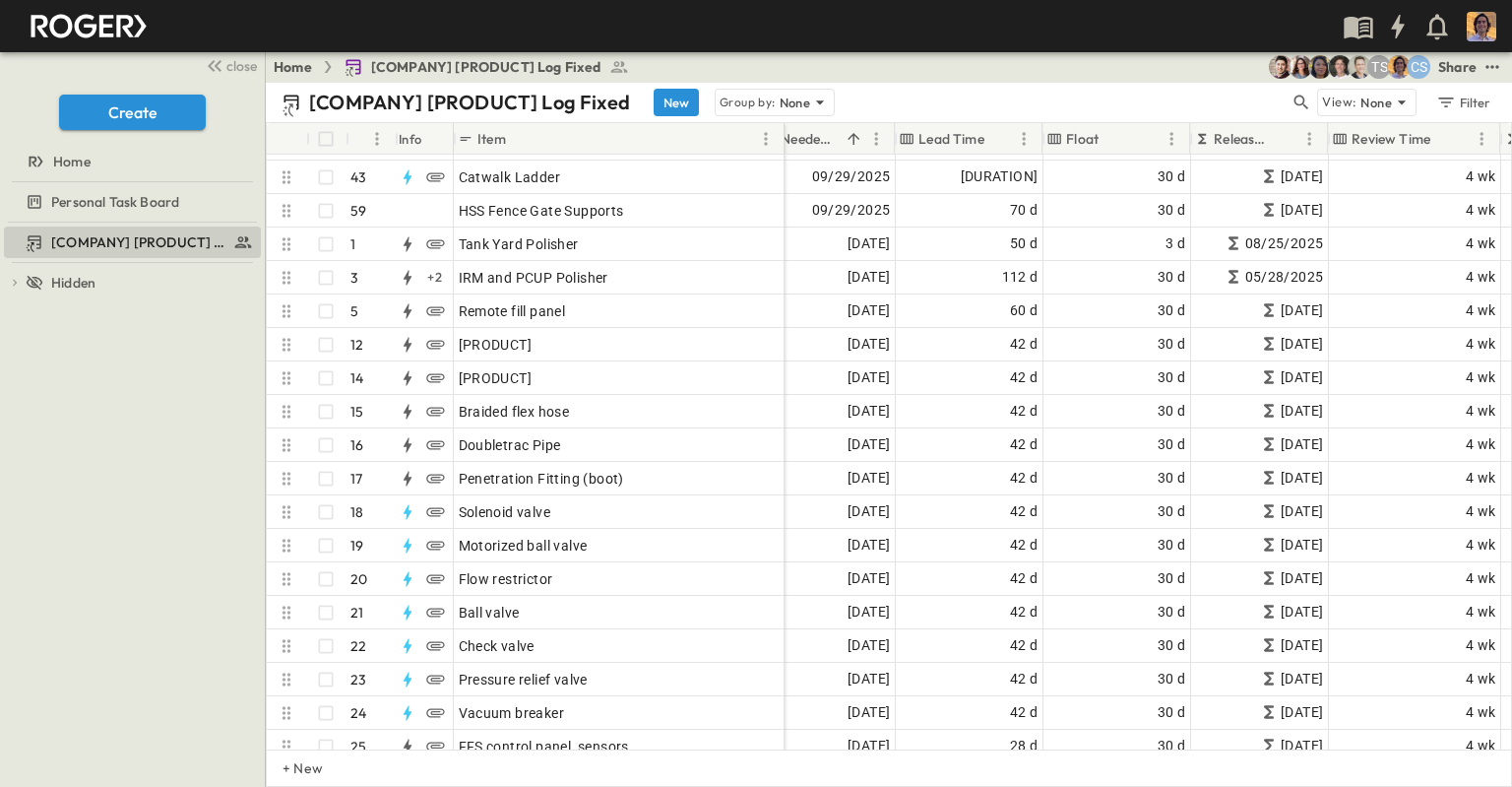 click on "Lead Time" at bounding box center [951, 139] 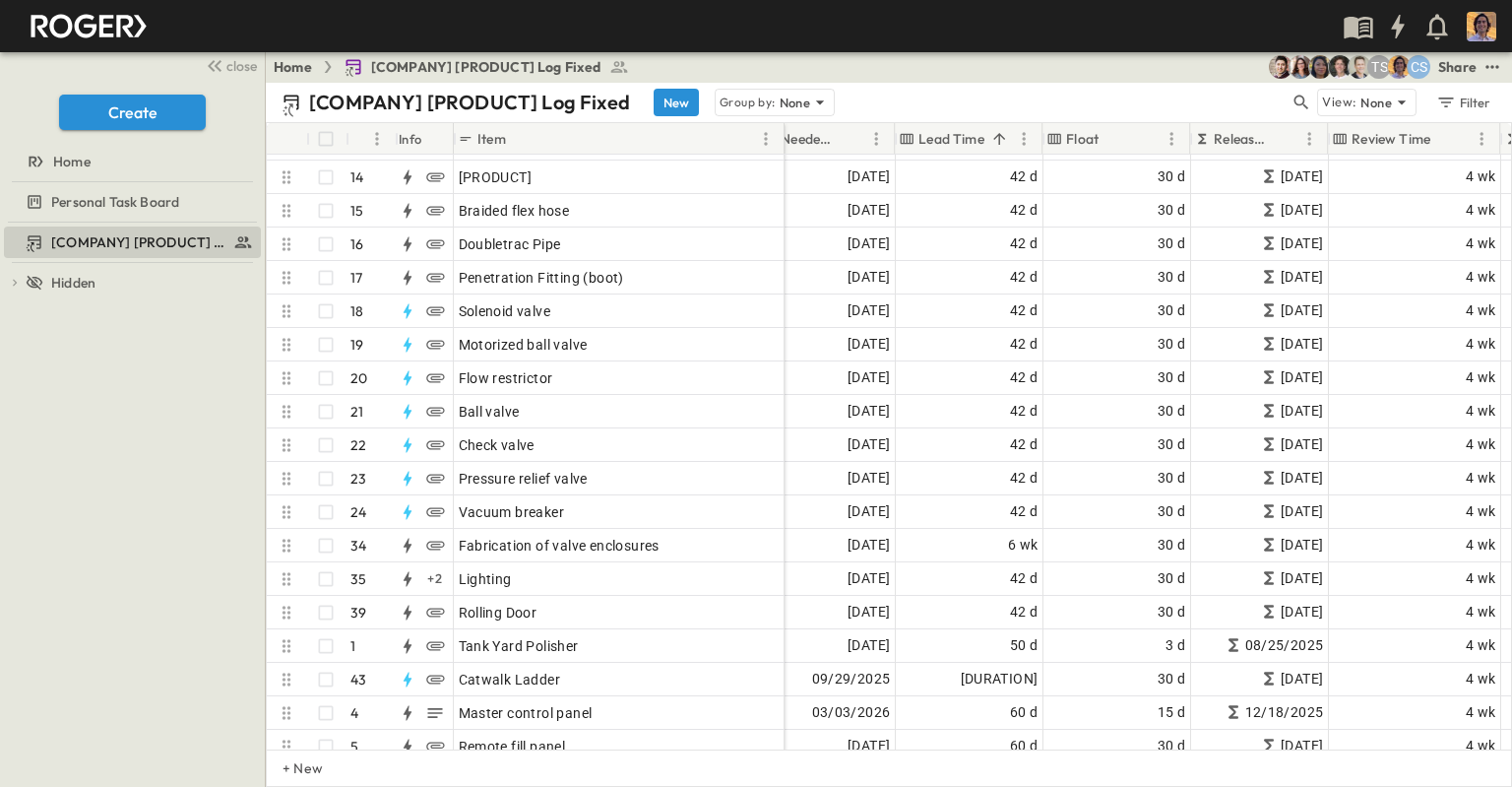 click on "Lead Time" at bounding box center [951, 139] 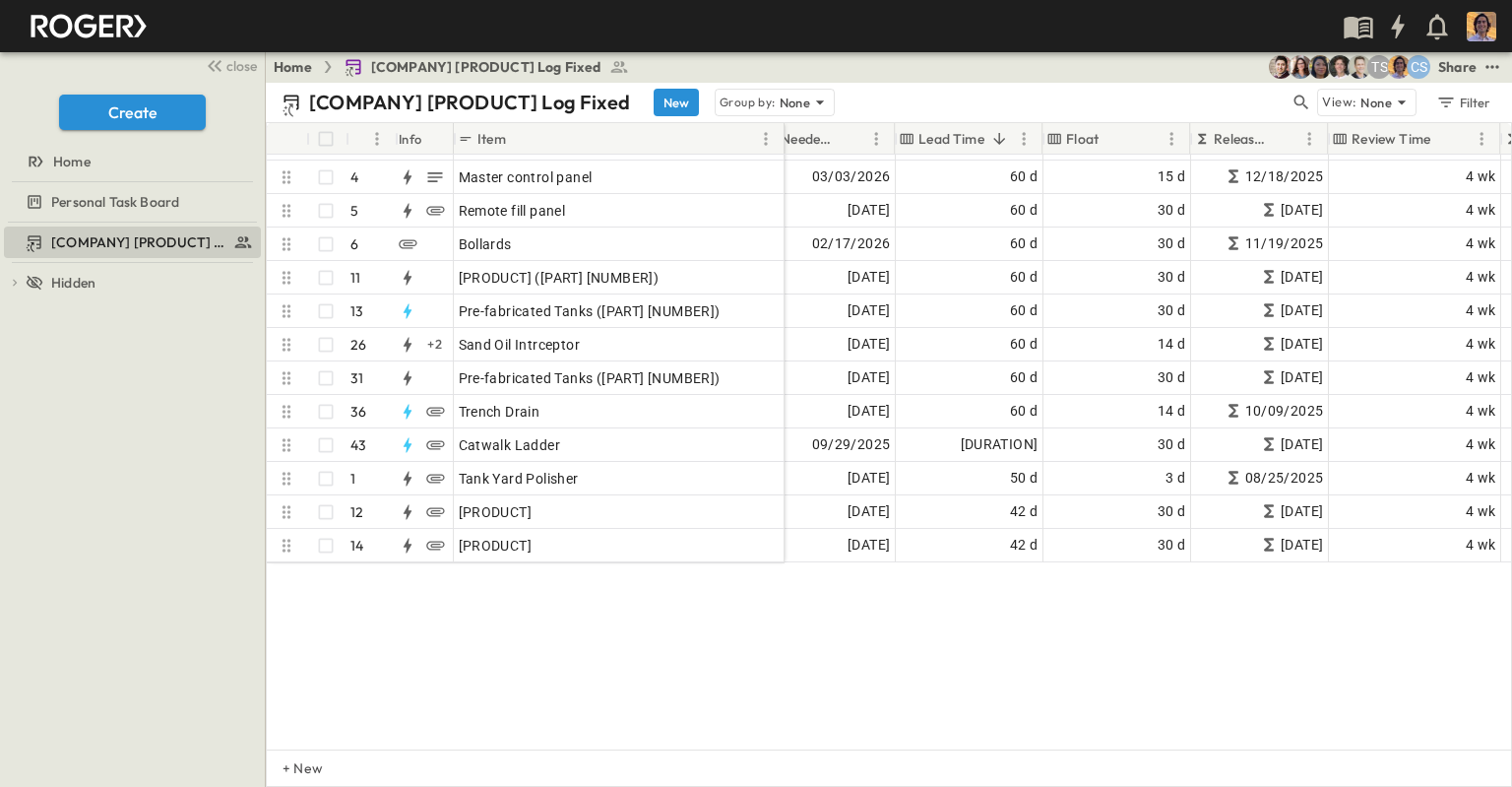scroll, scrollTop: 0, scrollLeft: 961, axis: horizontal 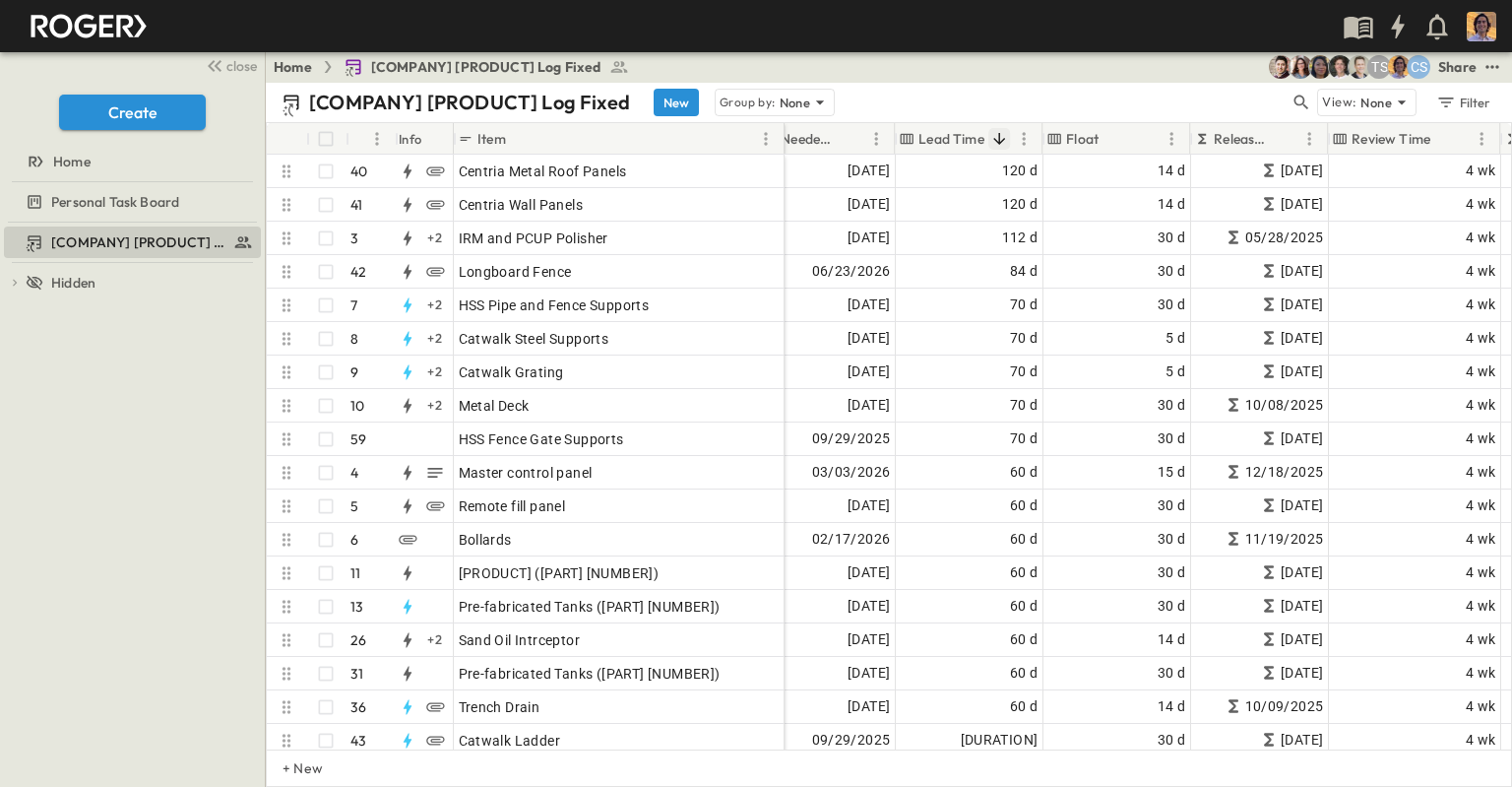 click 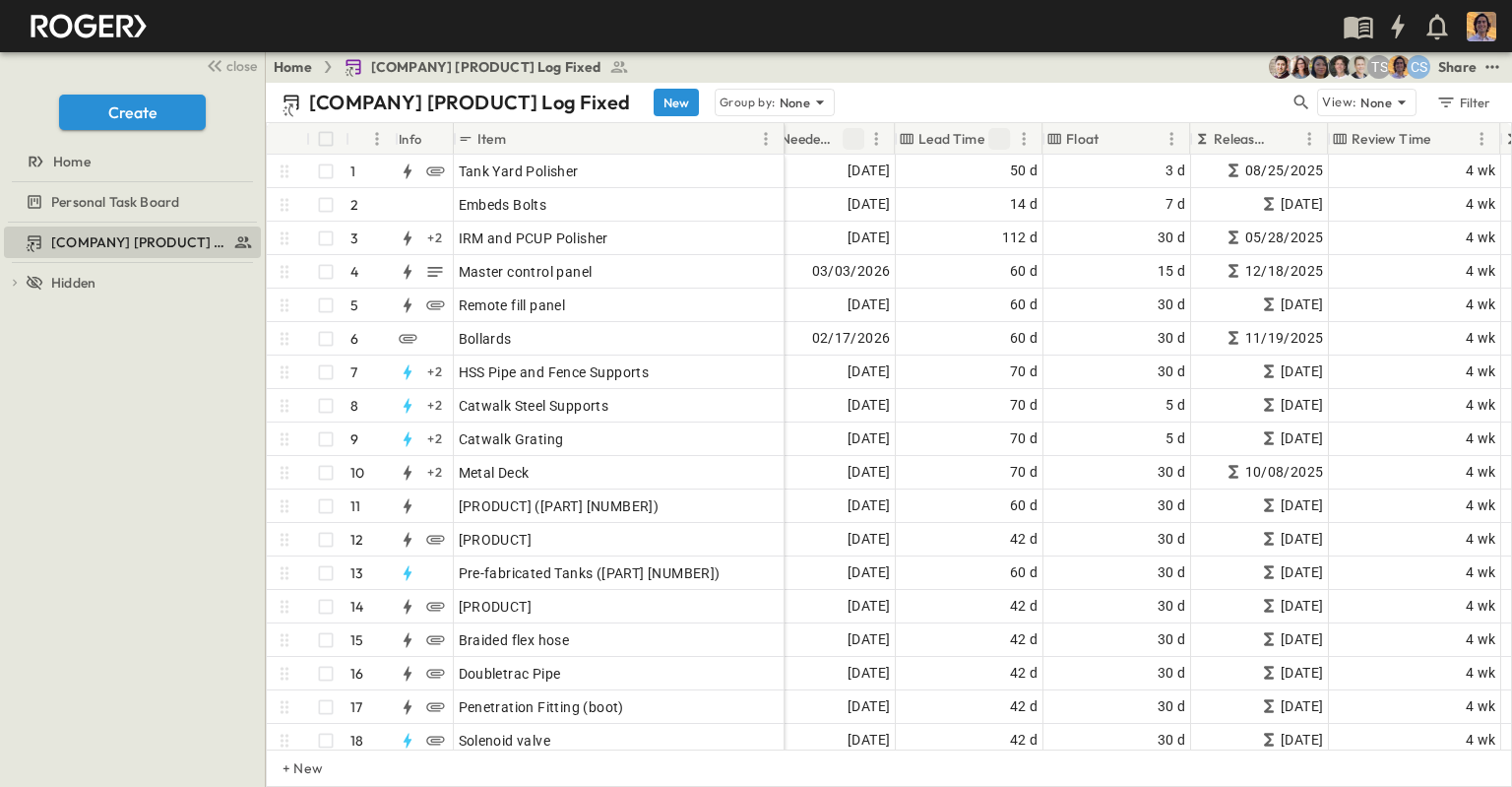 click 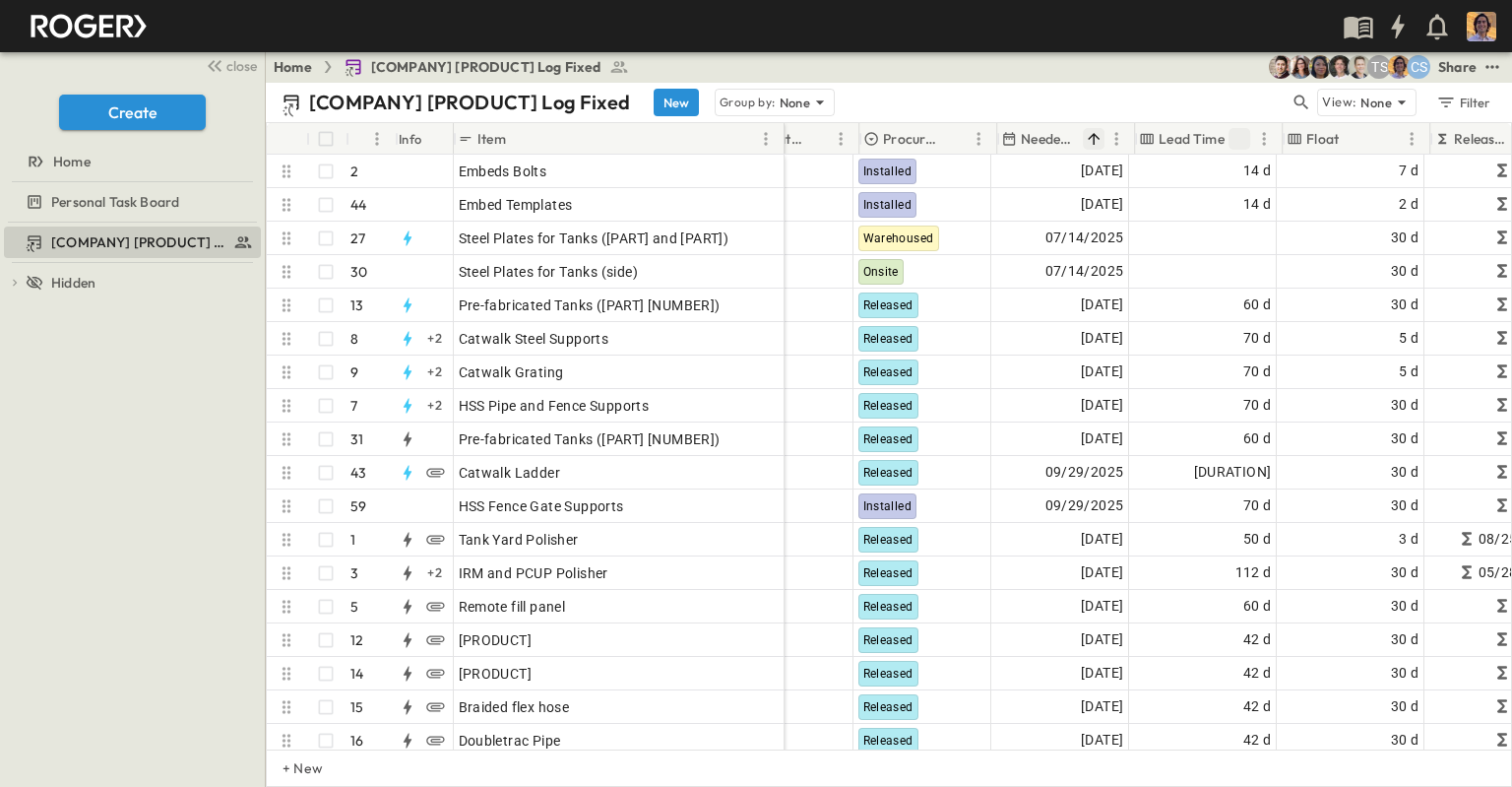 scroll, scrollTop: 0, scrollLeft: 721, axis: horizontal 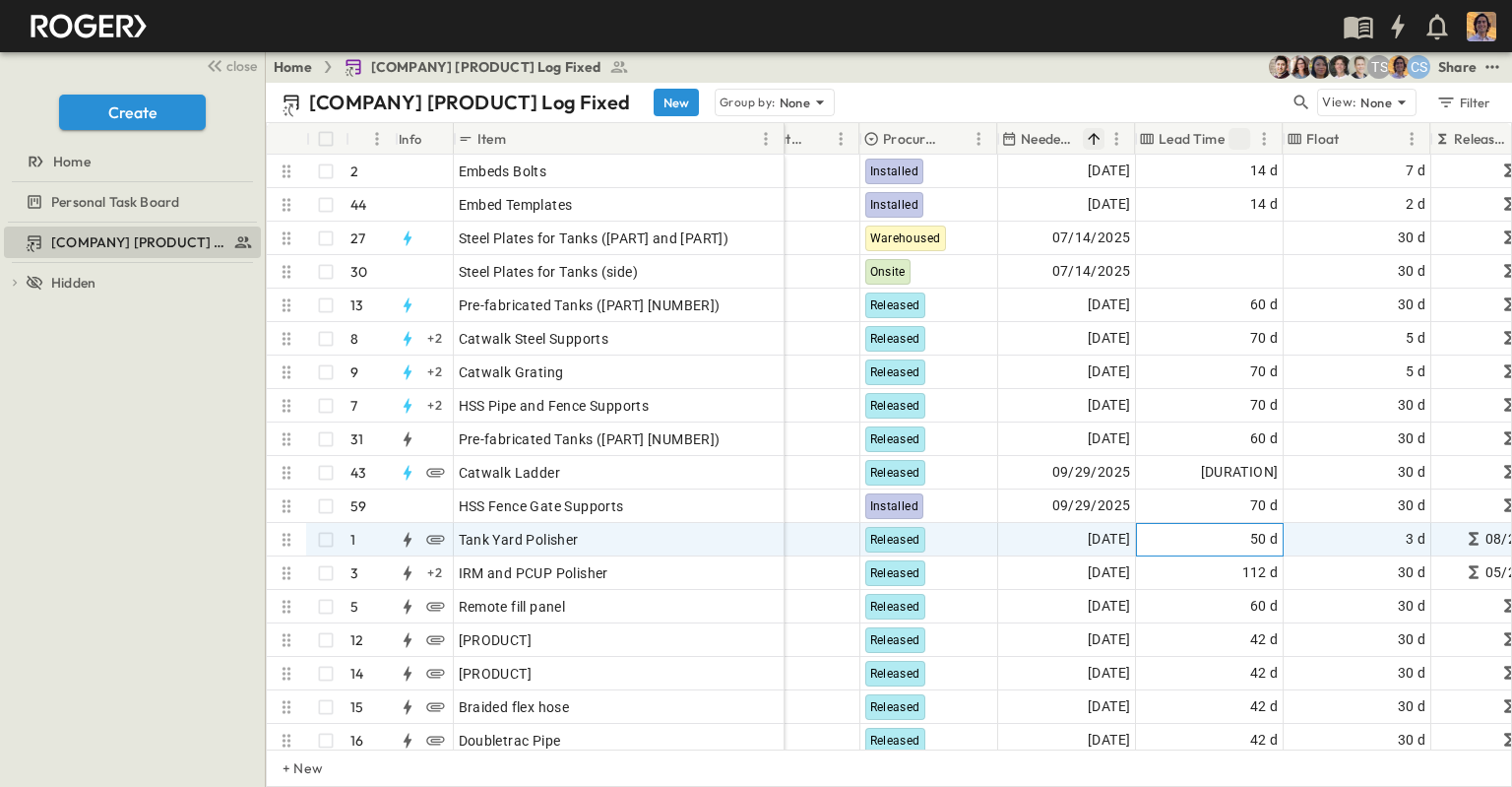 click on "50 d" at bounding box center (1264, 539) 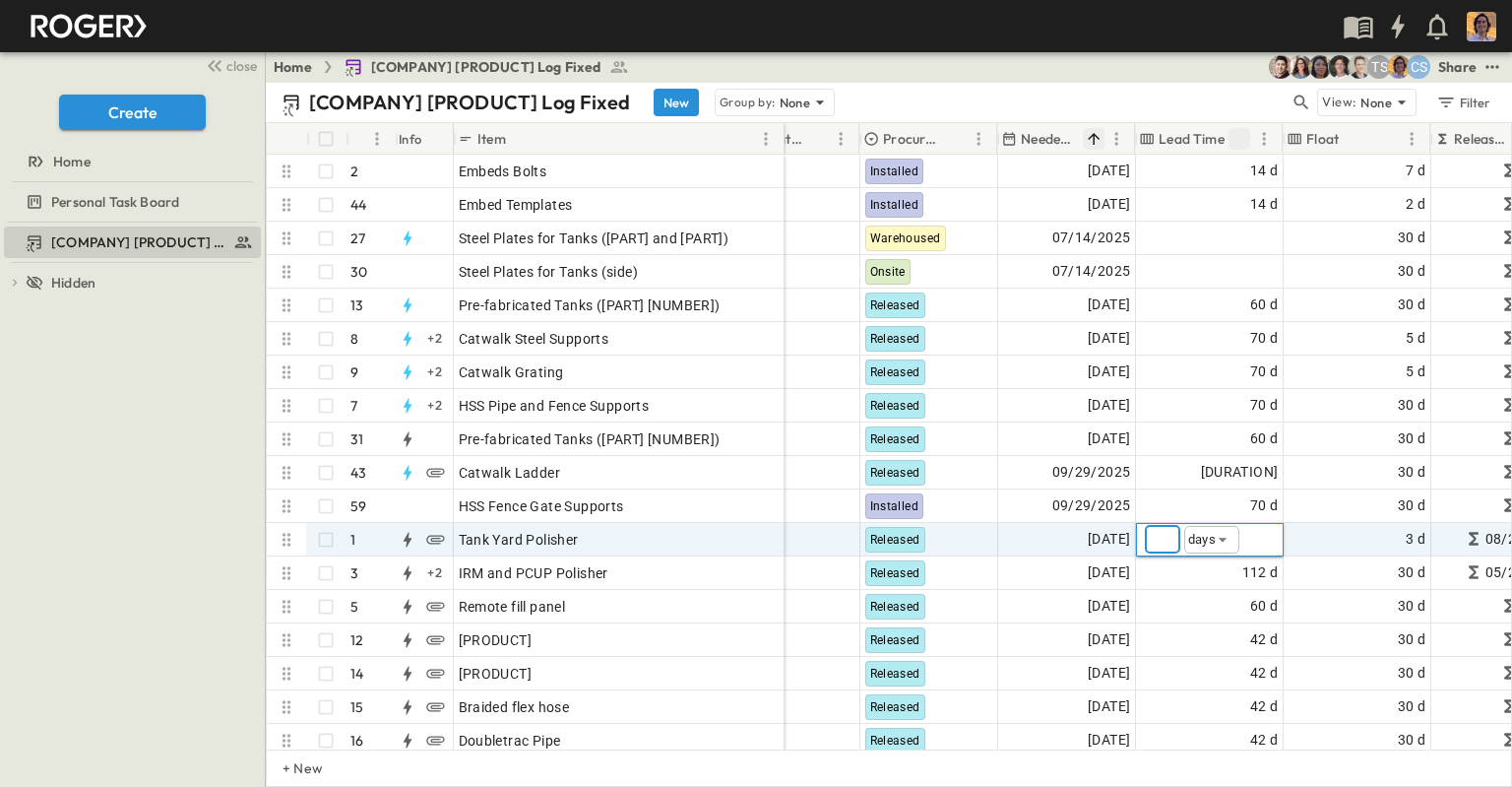 click on "** ​ days **** ​" at bounding box center [1209, 540] 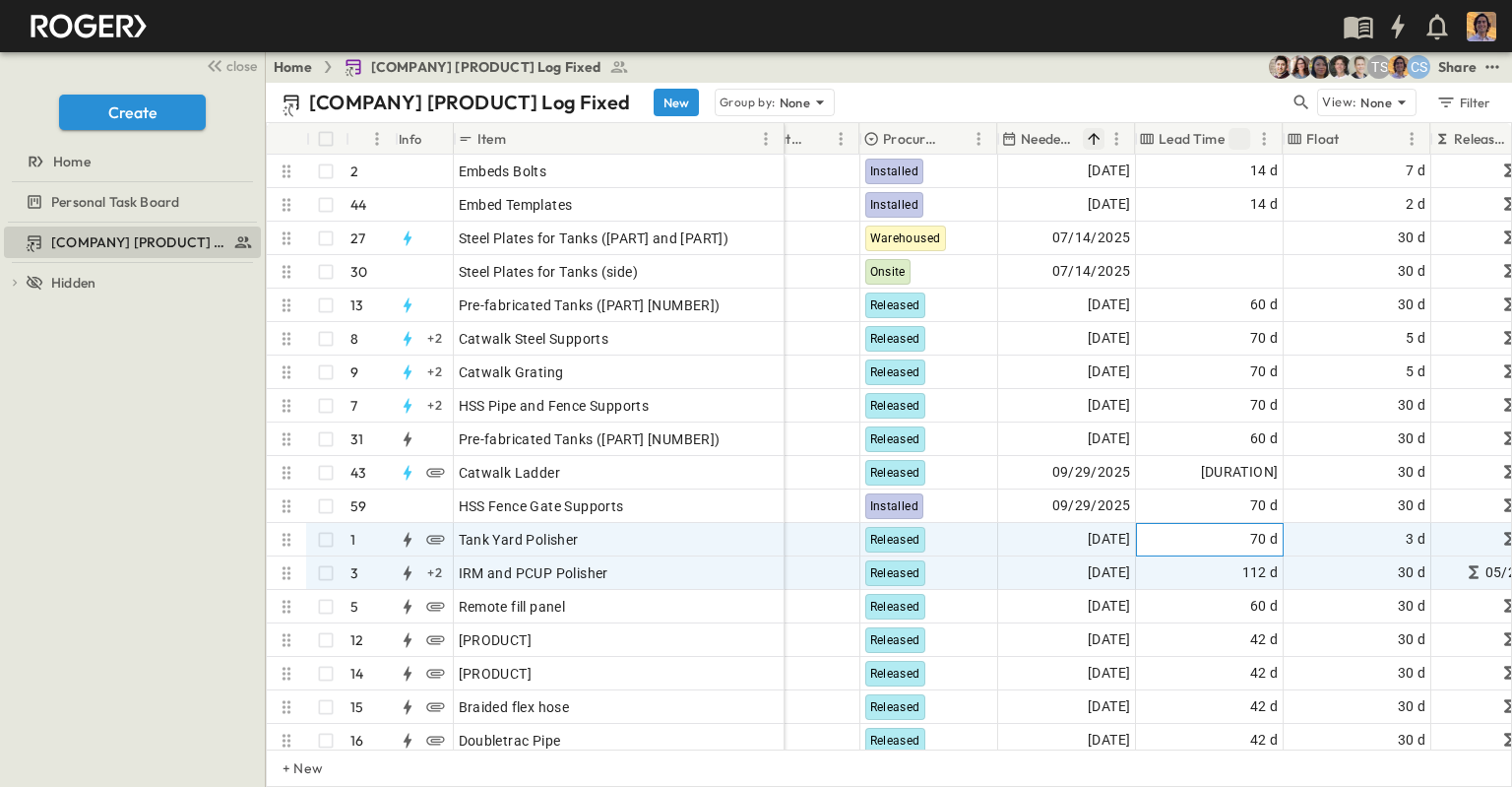 click on "70 d" at bounding box center (1210, 540) 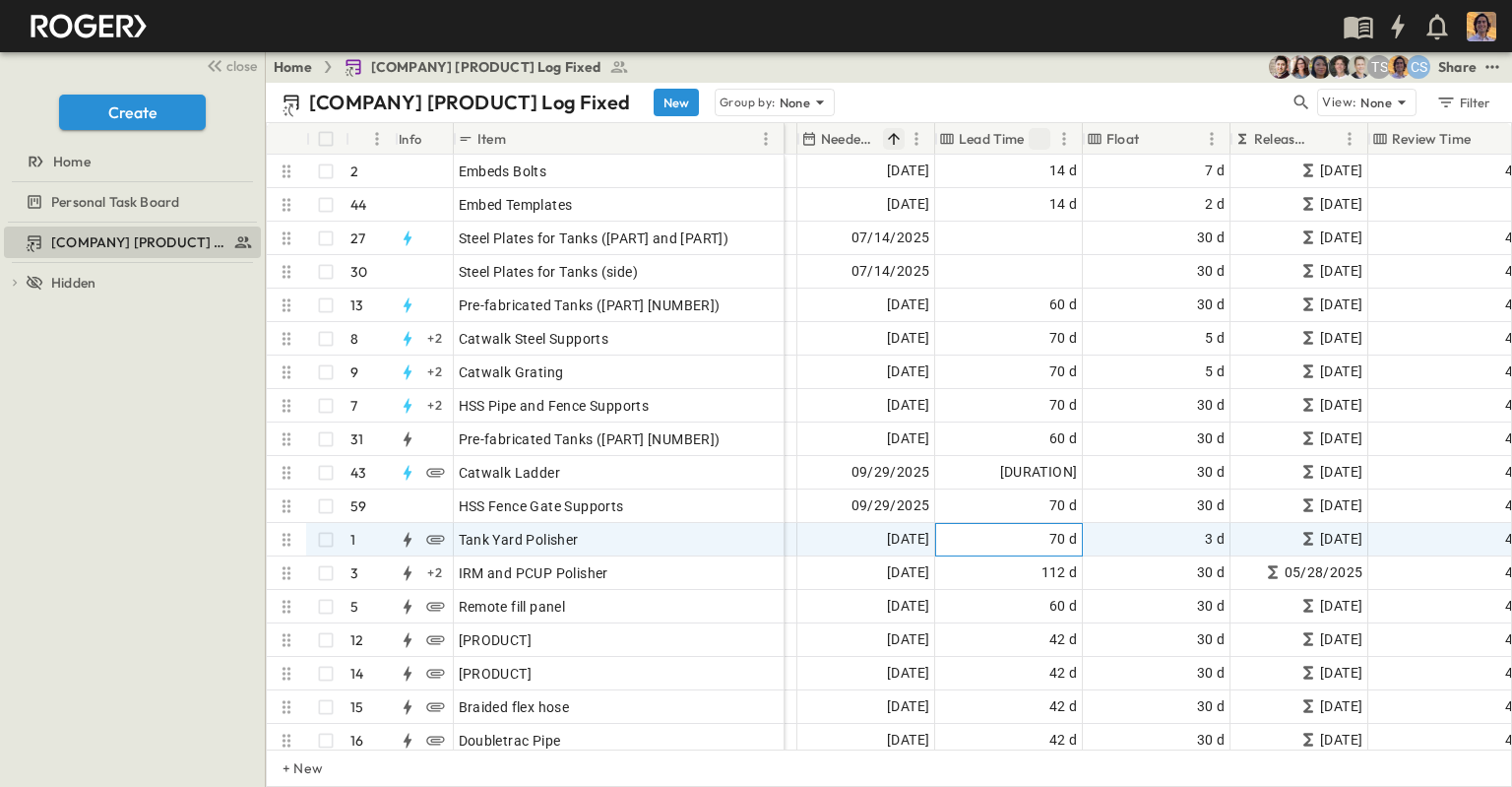 scroll, scrollTop: 0, scrollLeft: 902, axis: horizontal 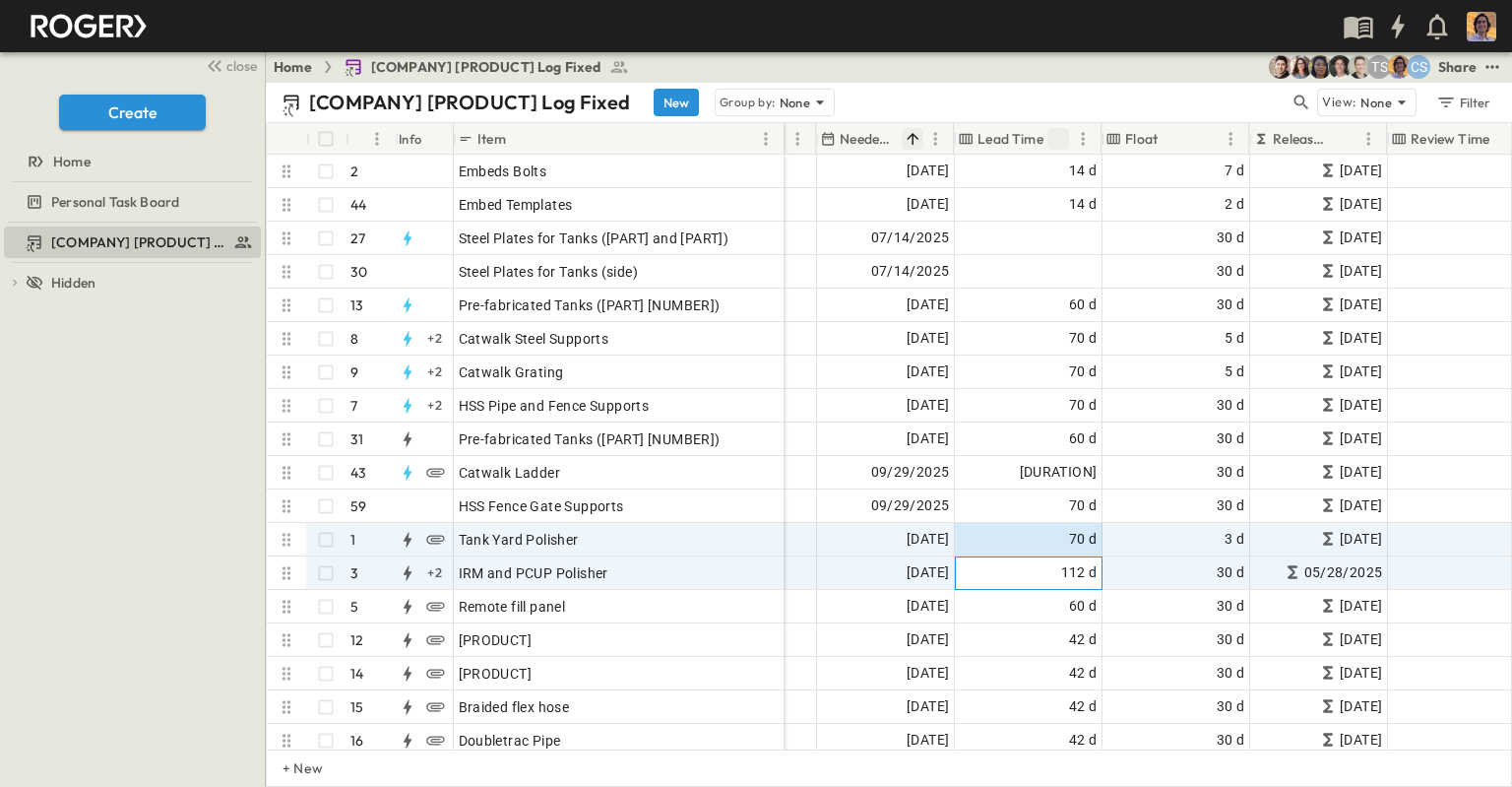 click on "112 d" at bounding box center (1029, 573) 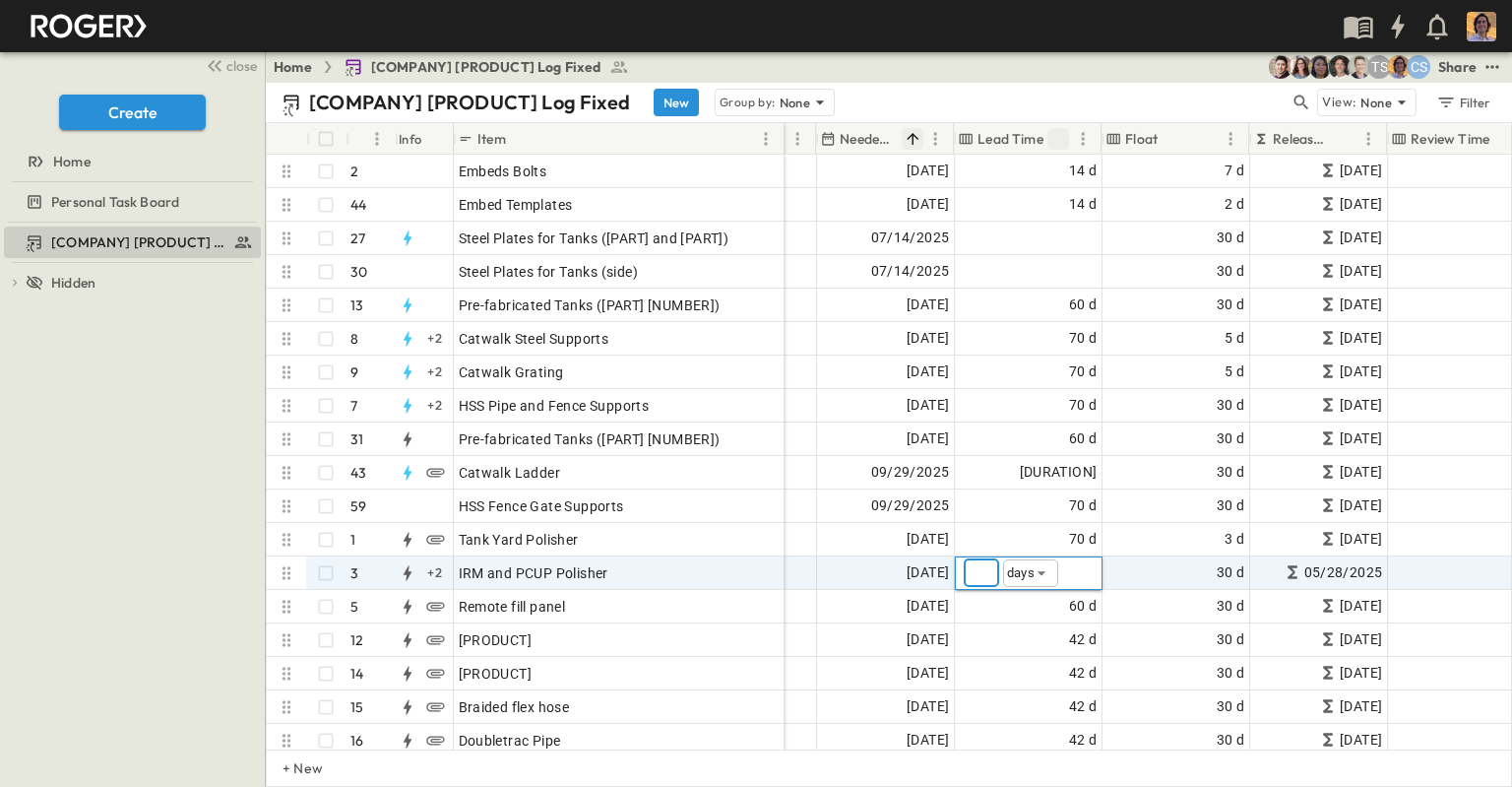 drag, startPoint x: 993, startPoint y: 566, endPoint x: 962, endPoint y: 568, distance: 31.06445 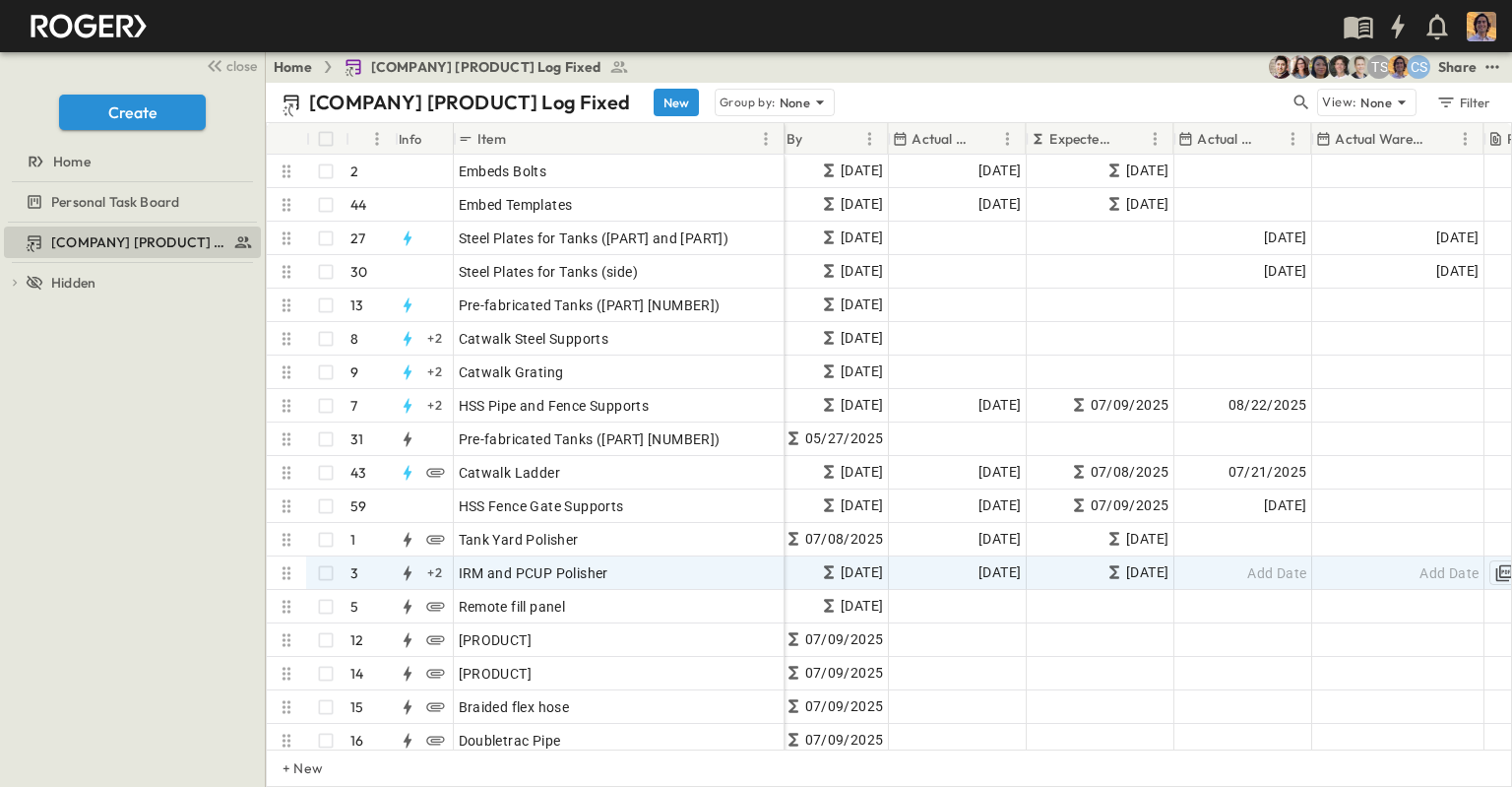 scroll, scrollTop: 0, scrollLeft: 1749, axis: horizontal 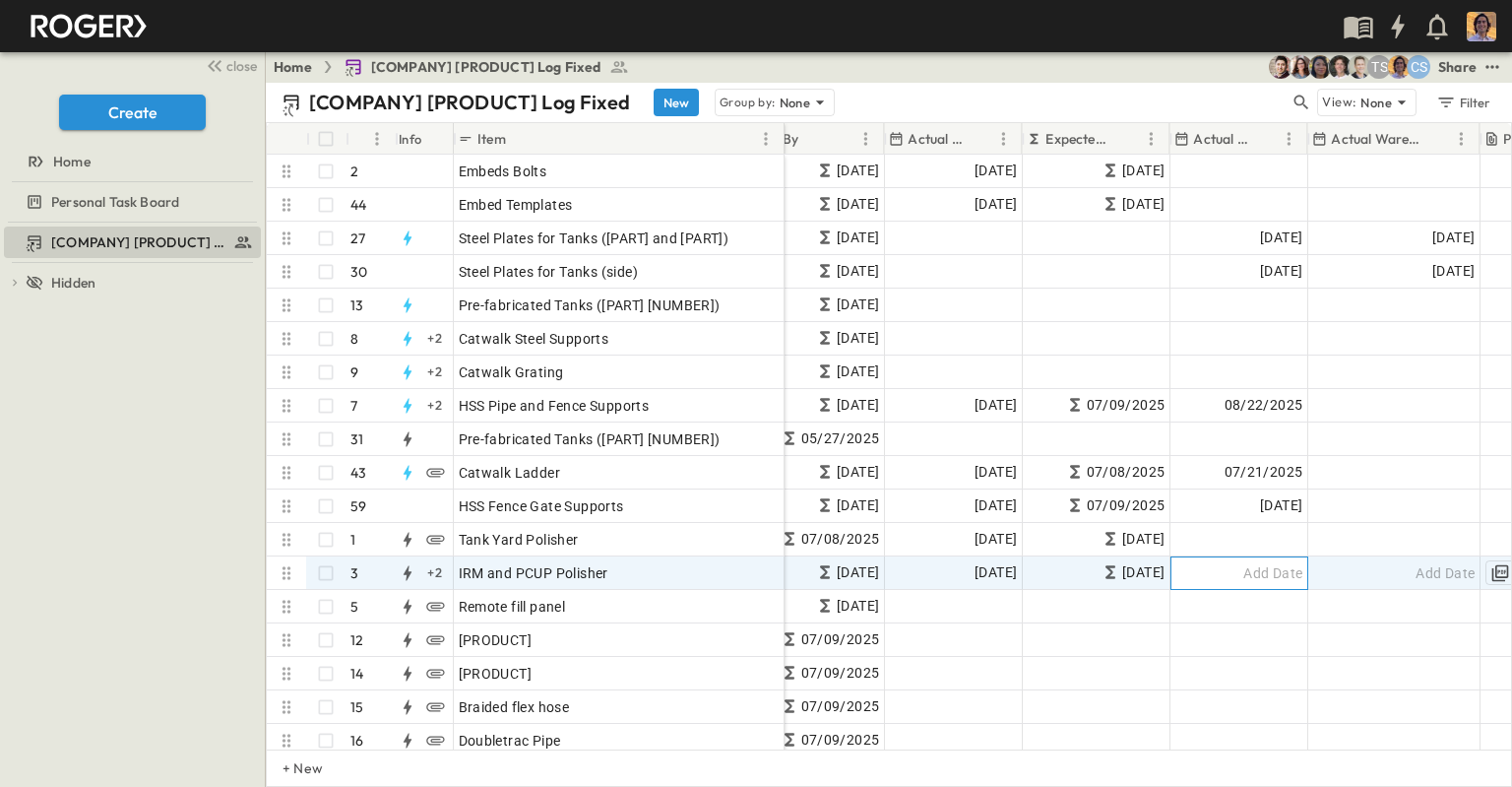 click on "Add Date" at bounding box center [1239, 573] 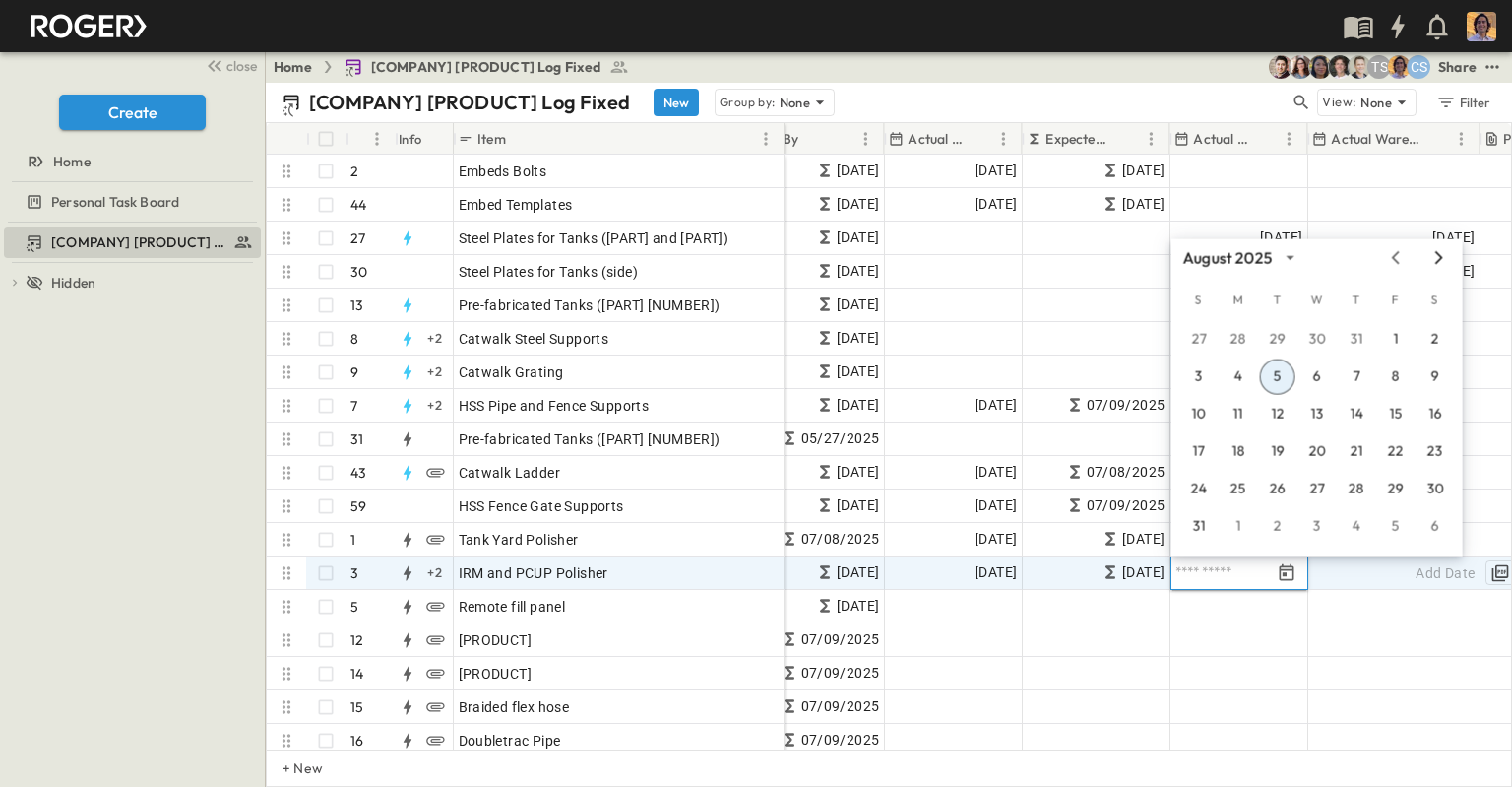 click 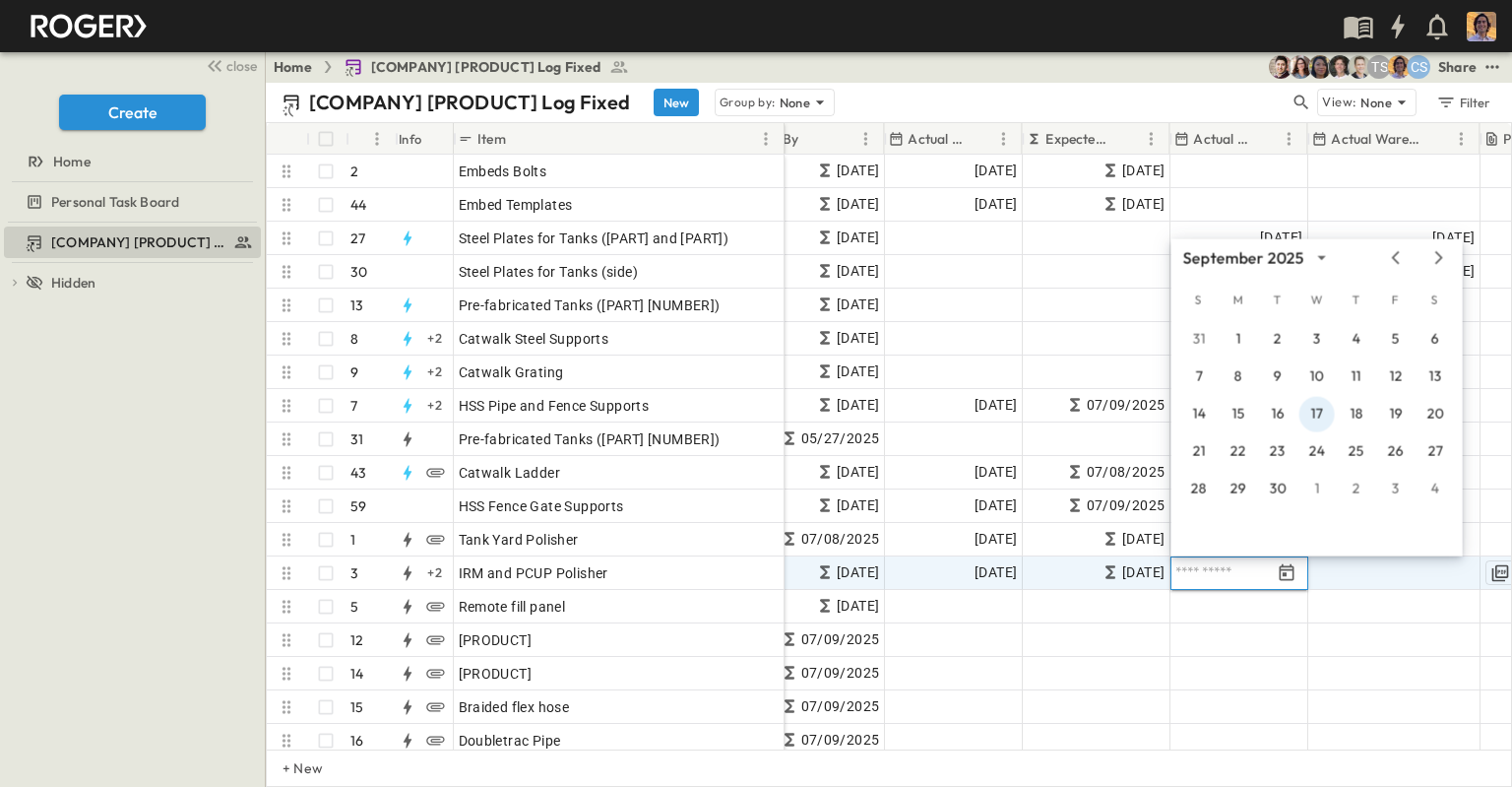 click on "17" at bounding box center [1317, 415] 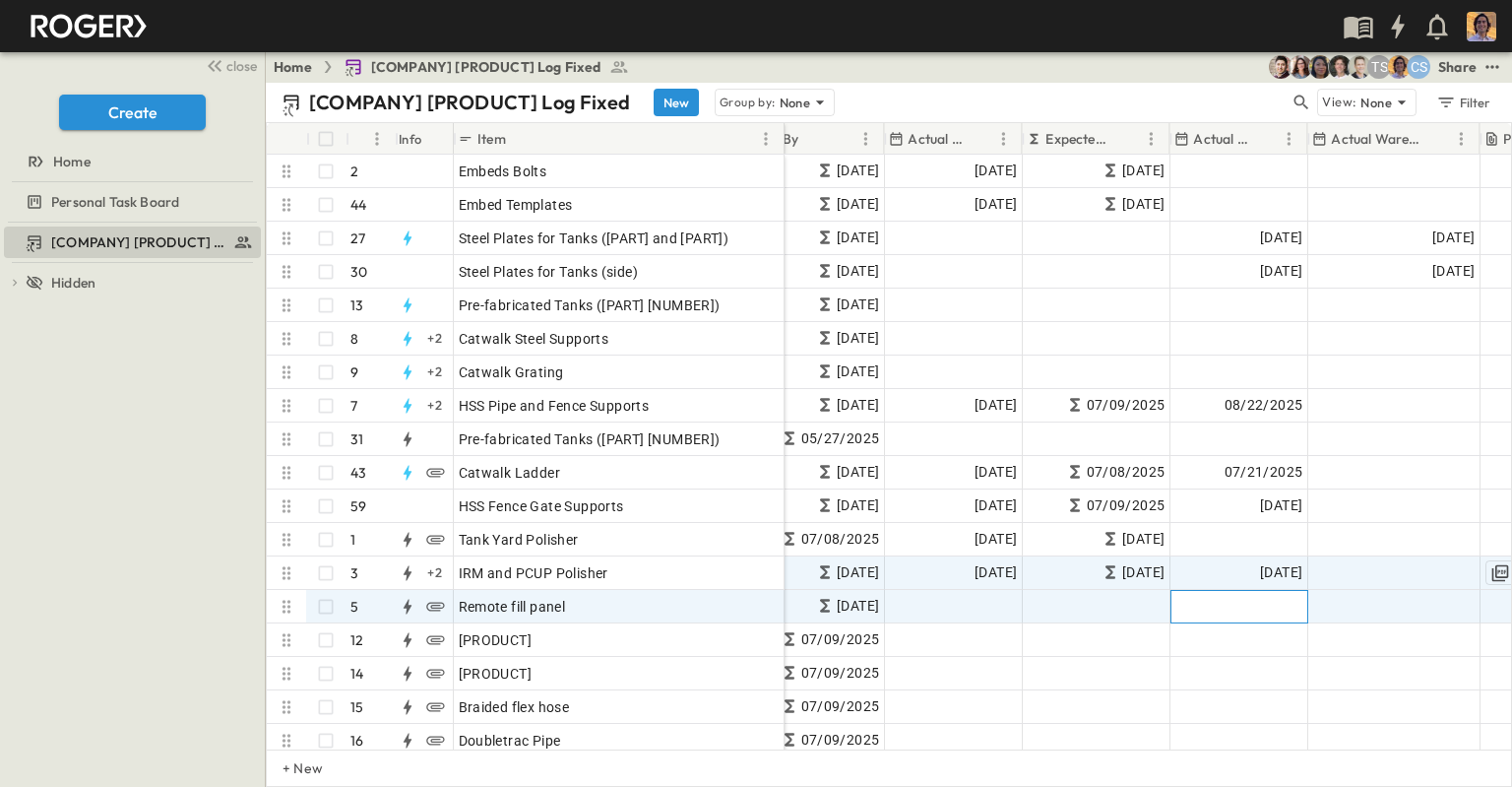 click on "Add Date" at bounding box center (1273, 607) 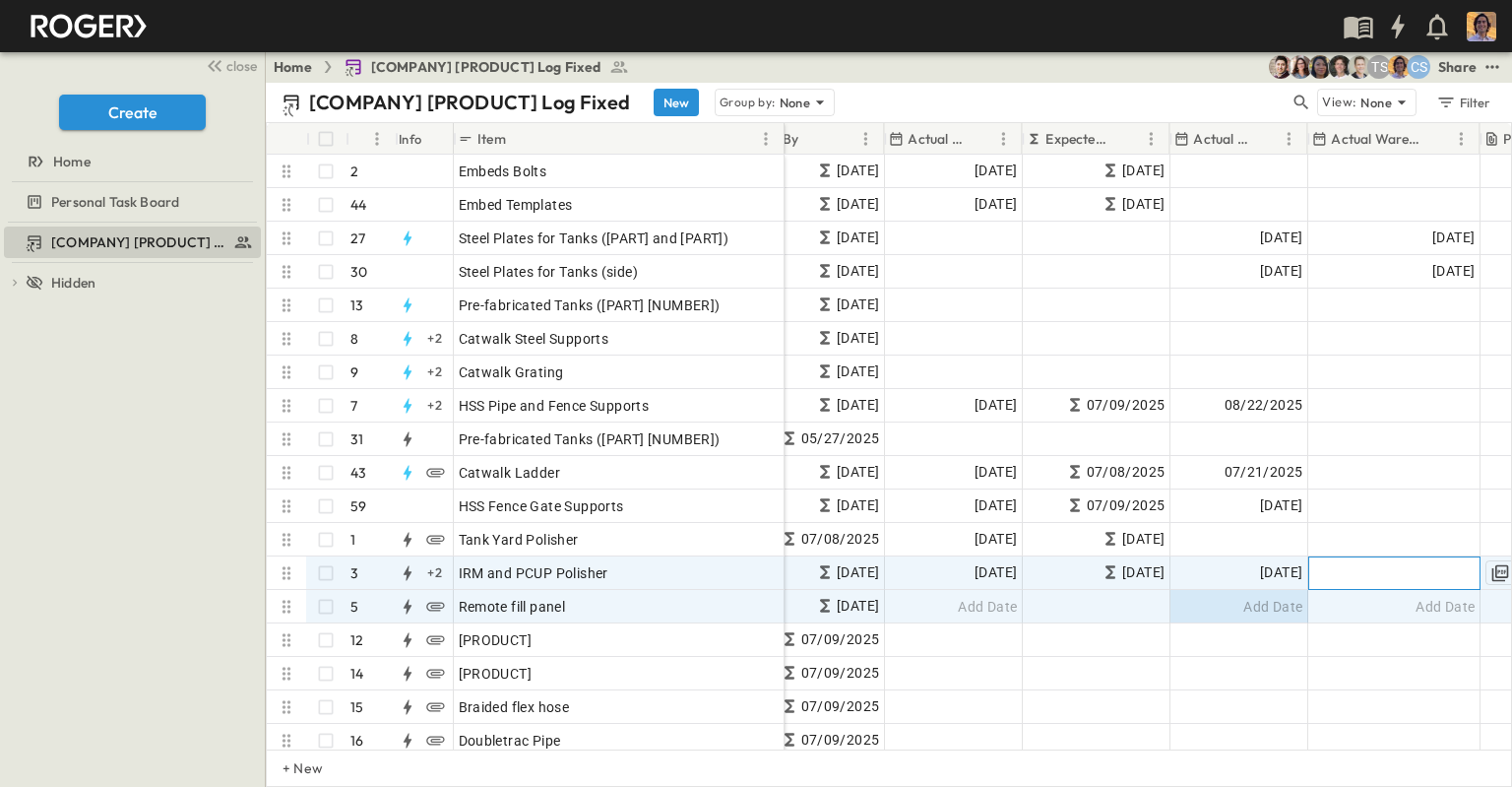 click on "Add Date" at bounding box center [1394, 573] 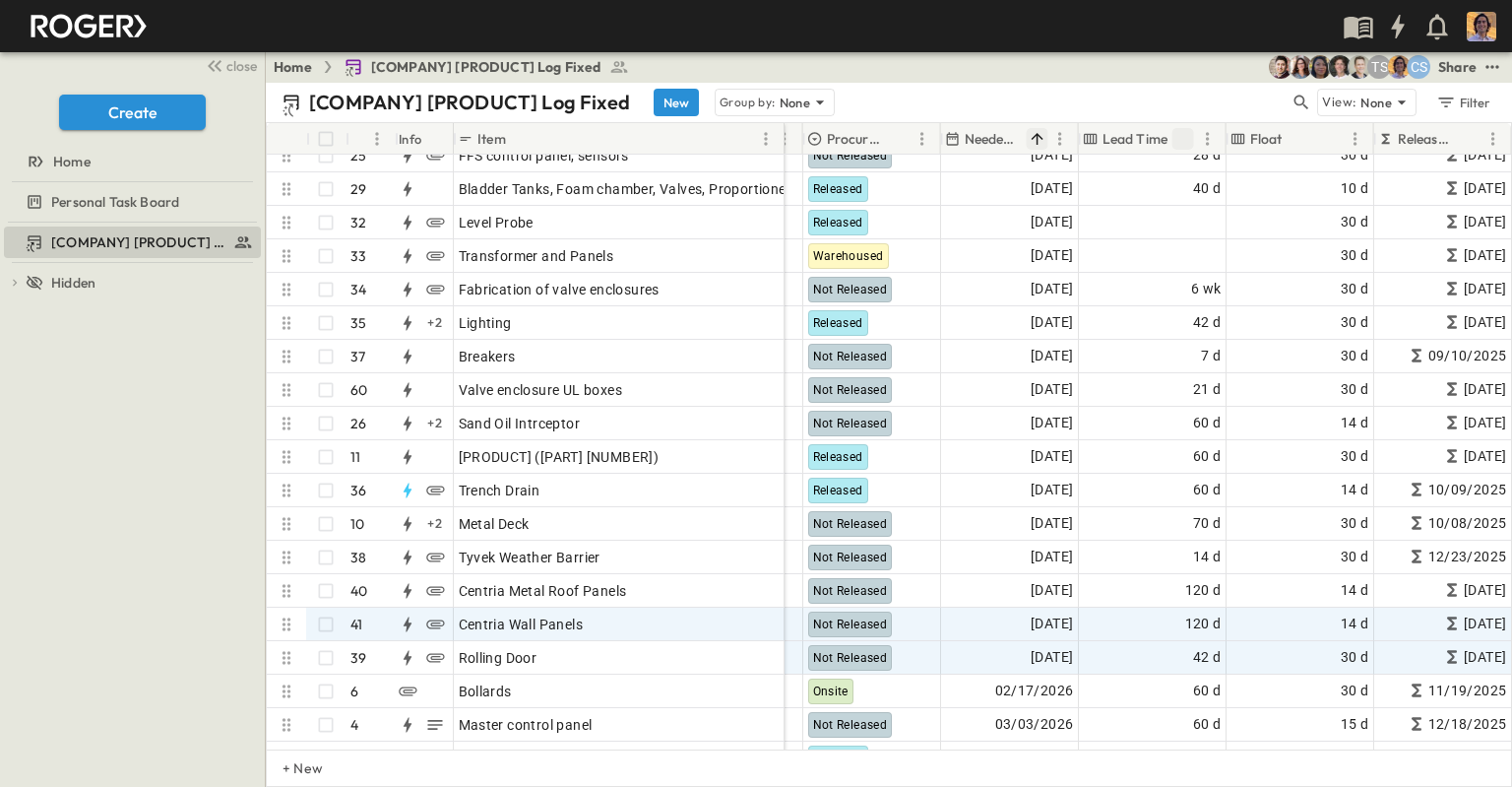 scroll, scrollTop: 985, scrollLeft: 778, axis: both 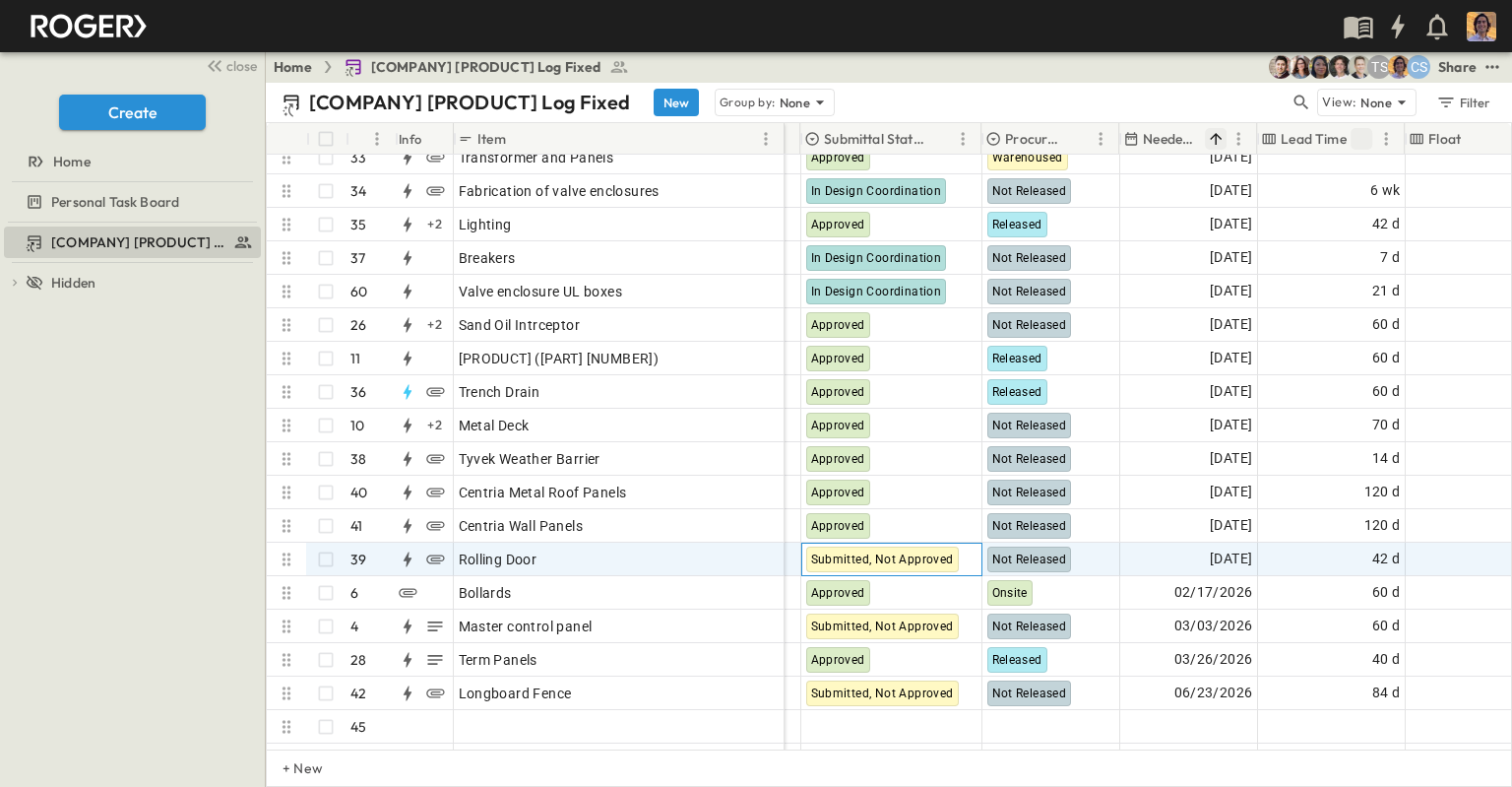 click on "Submitted, Not Approved" at bounding box center [882, 559] 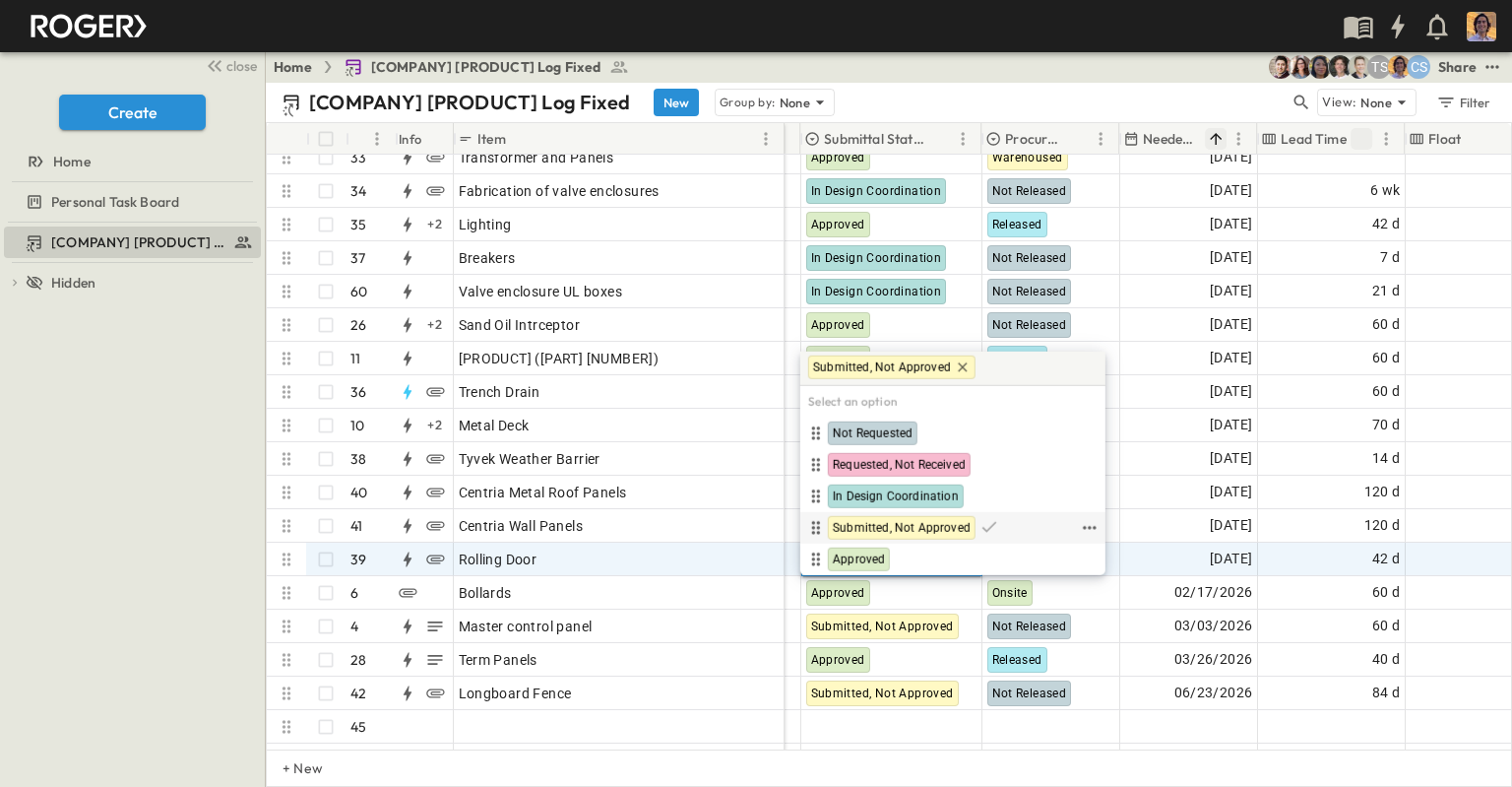 click on "Submitted, Not Approved" at bounding box center [902, 528] 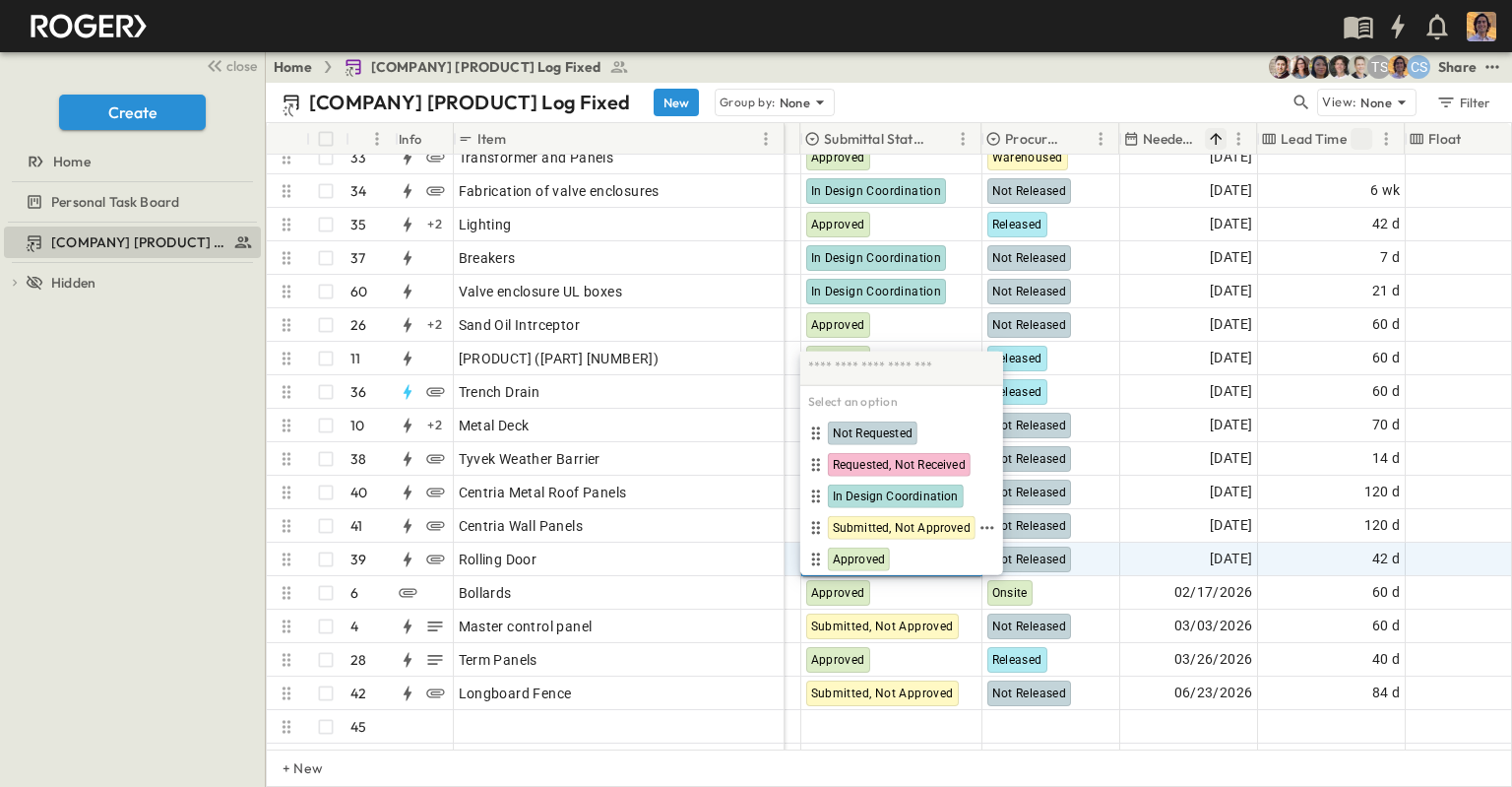 click on "Submitted, Not Approved" at bounding box center [902, 528] 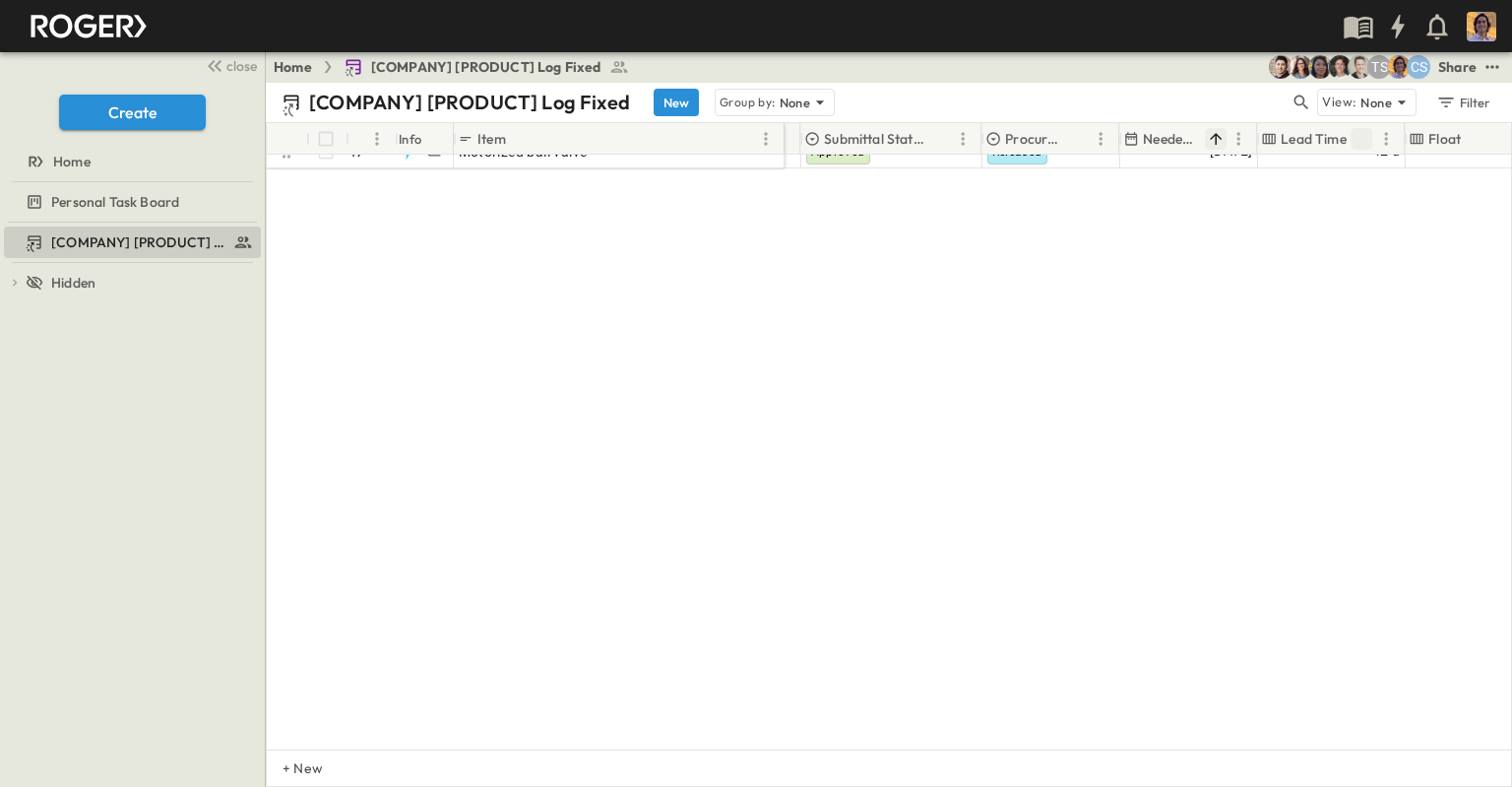 scroll, scrollTop: 0, scrollLeft: 598, axis: horizontal 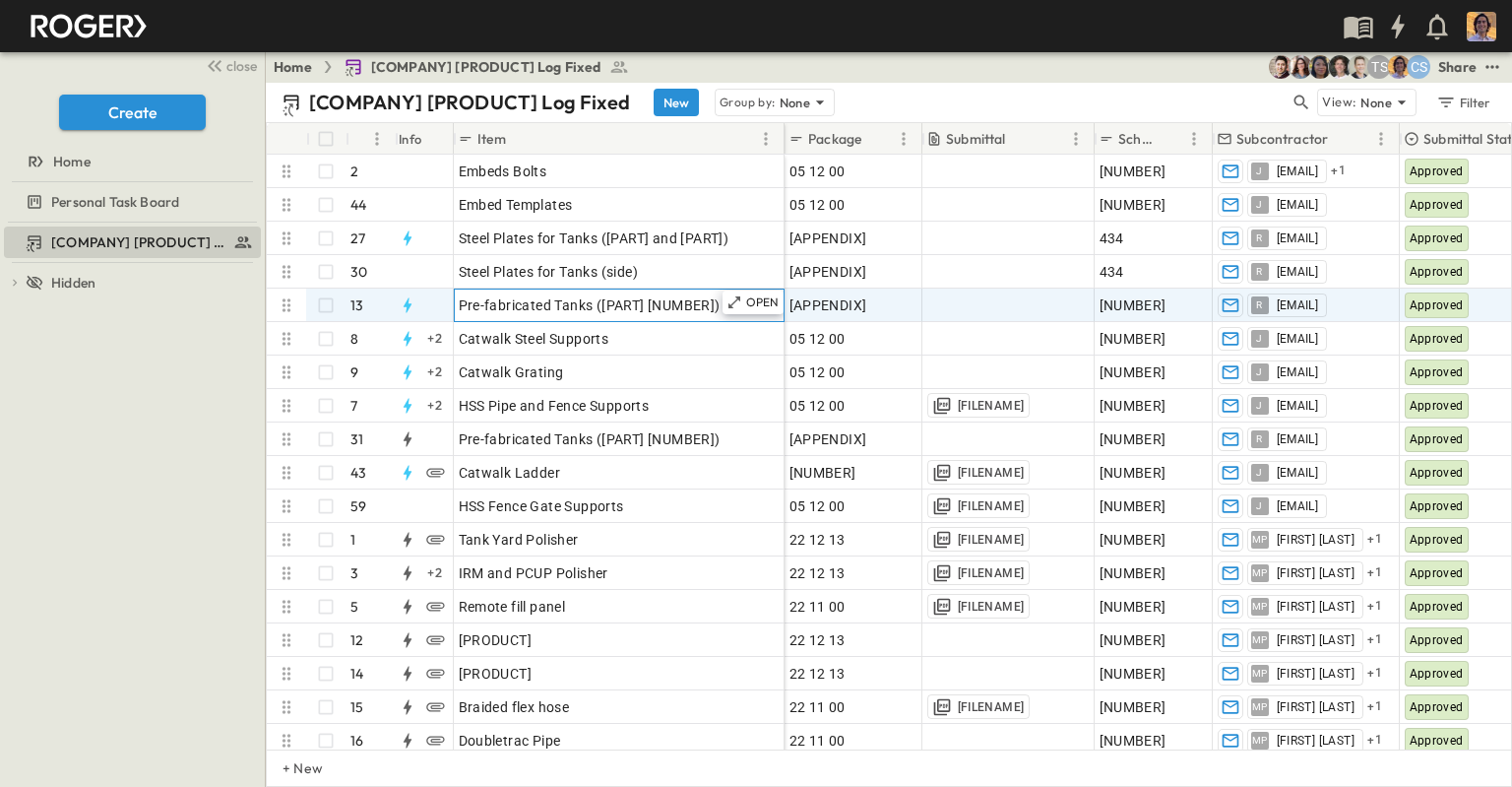 click on "Pre-fabricated Tanks ([PART] [NUMBER])" at bounding box center (590, 305) 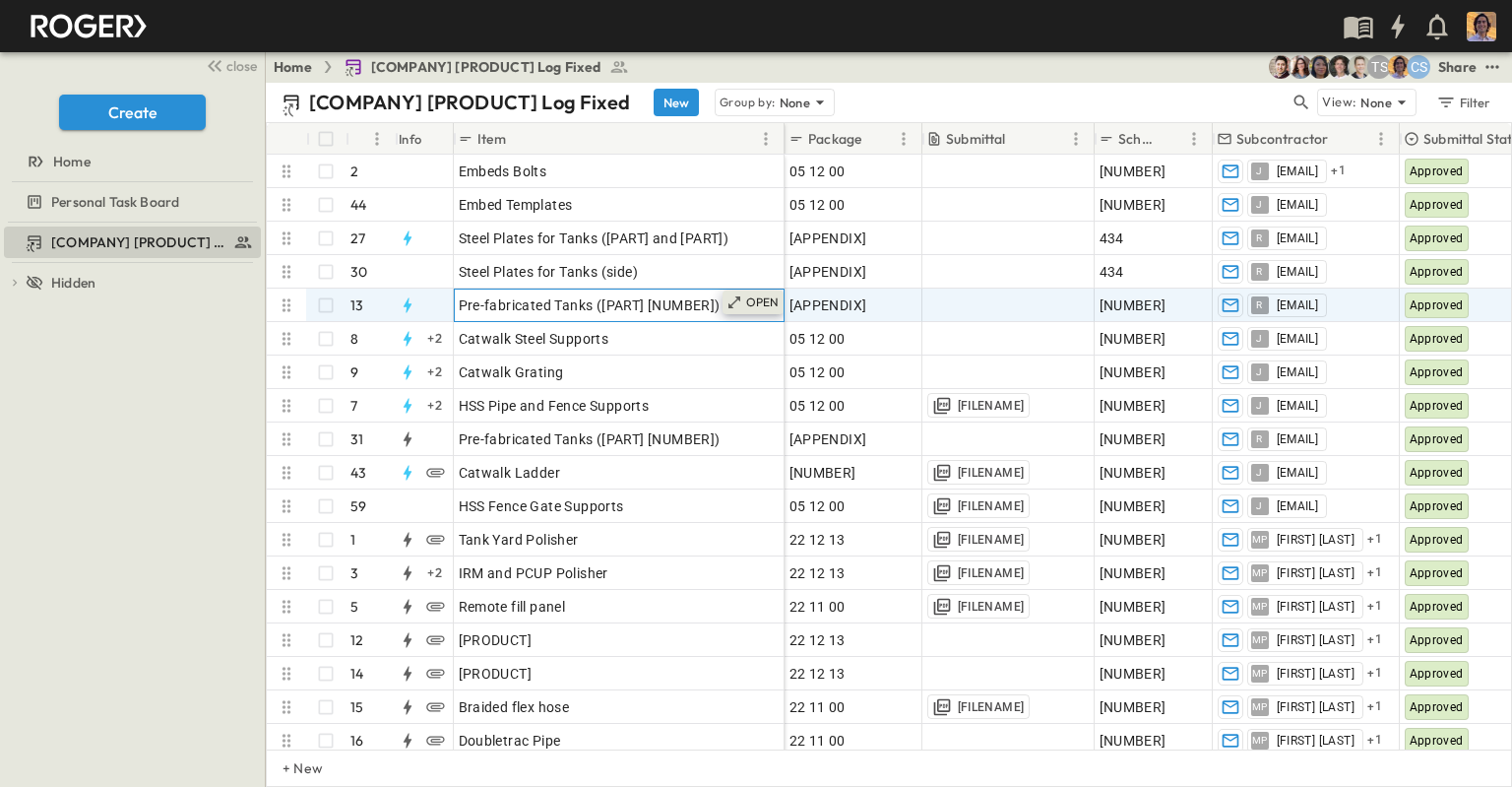 click 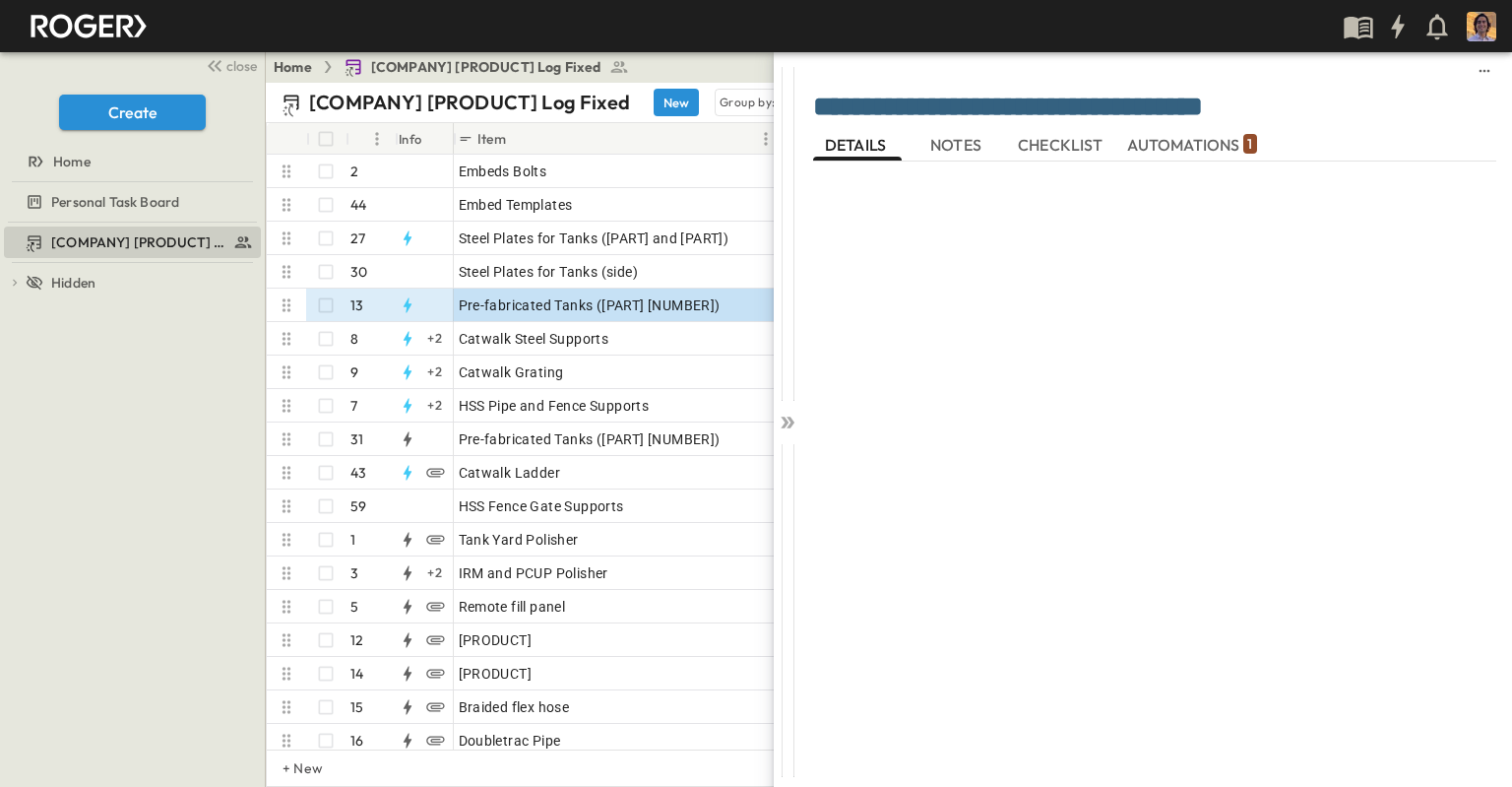 click on "NOTES" at bounding box center (958, 145) 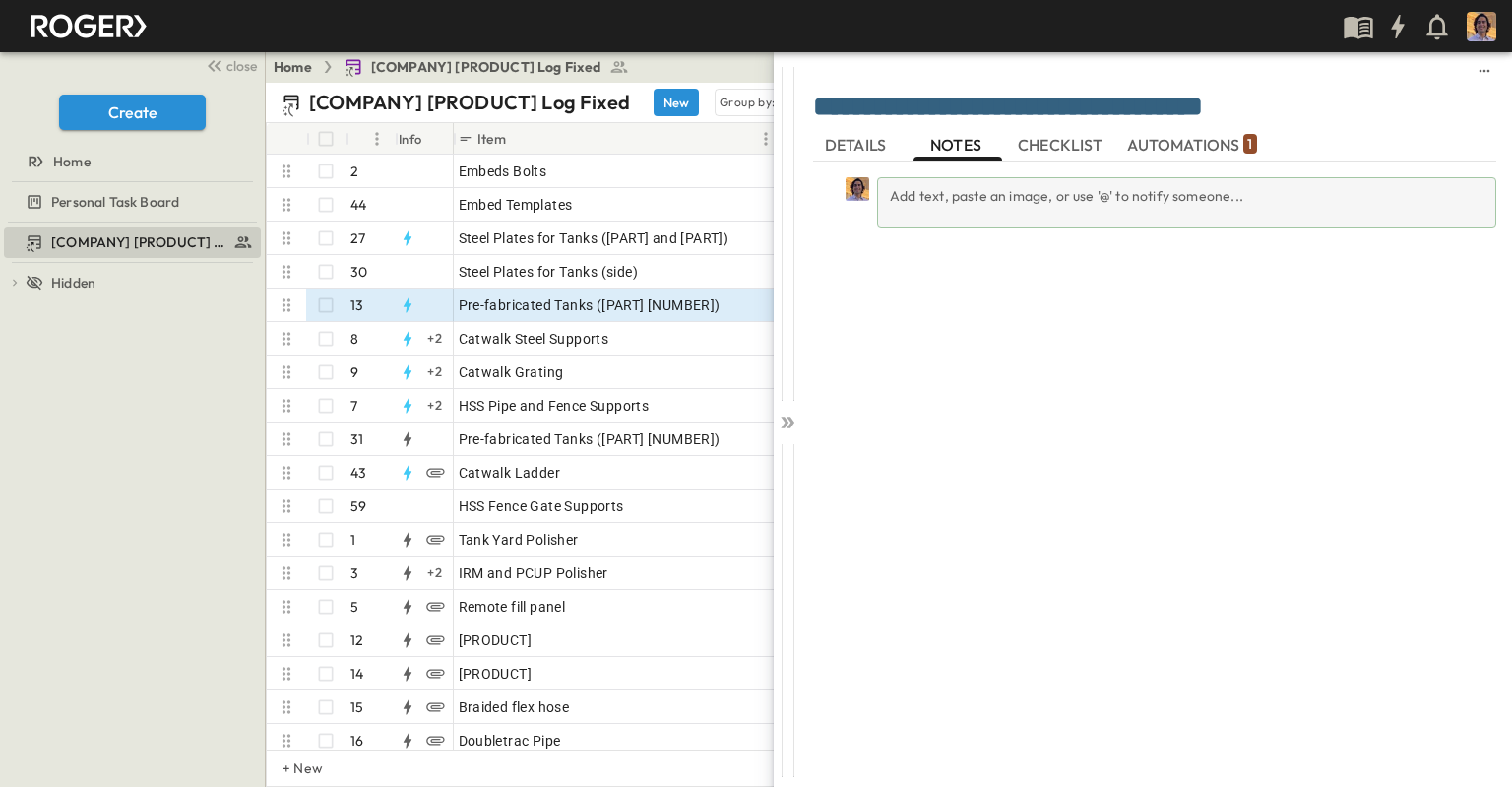 click on "Add text, paste an image, or use '@' to notify someone..." at bounding box center (1186, 202) 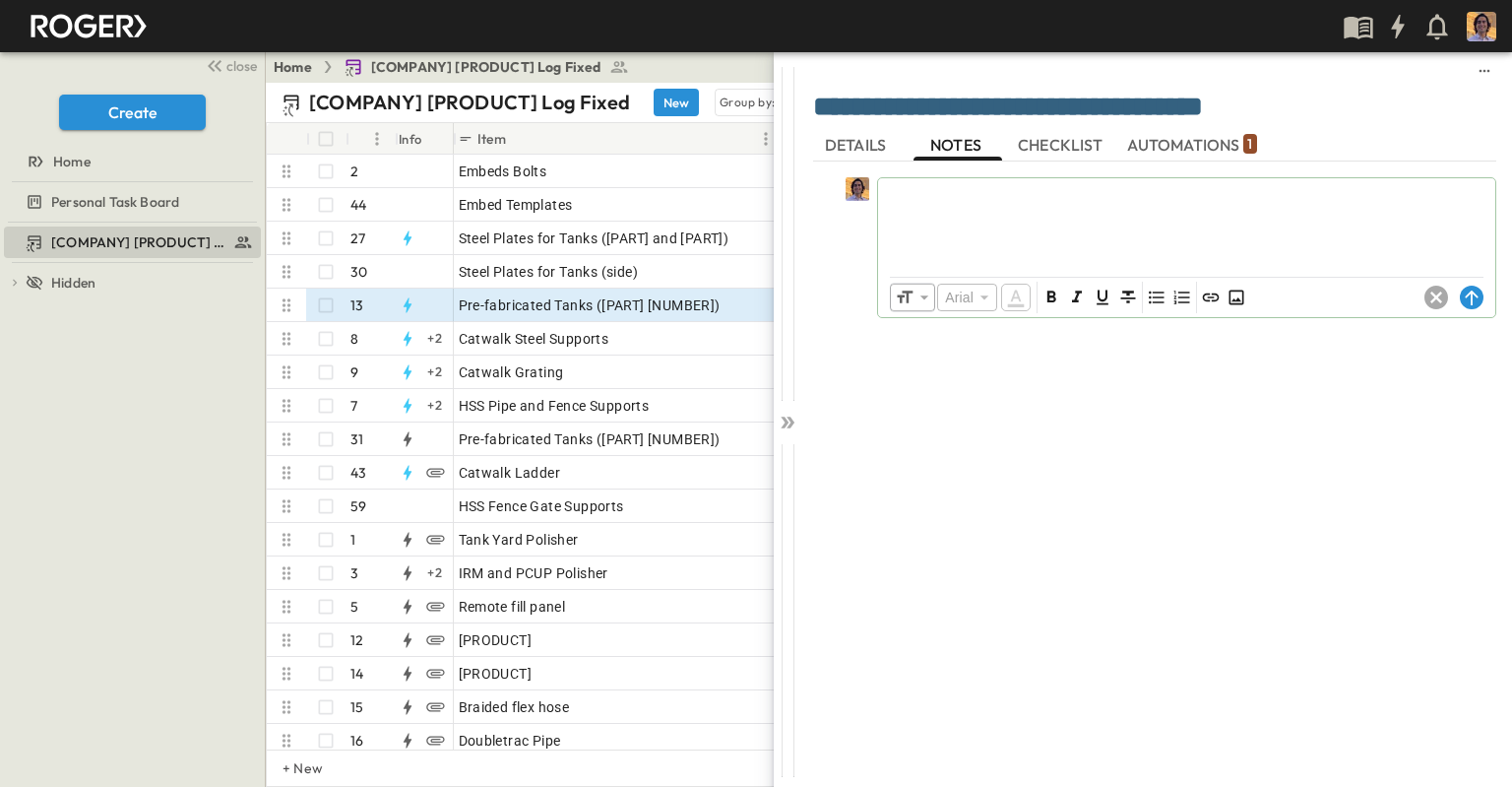 click at bounding box center [1186, 222] 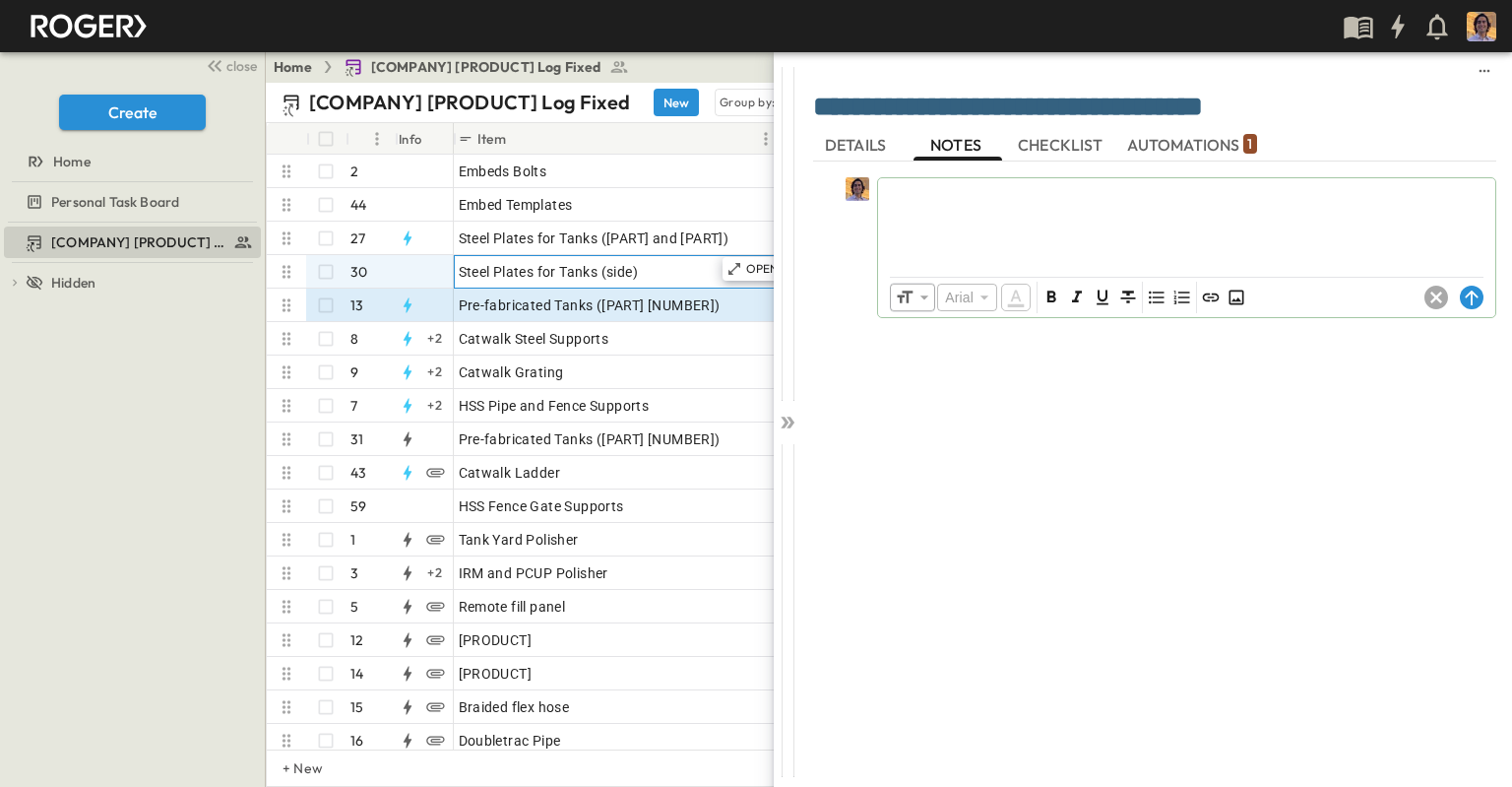 click on "OPEN Steel Plates for Tanks (side)" at bounding box center (619, 272) 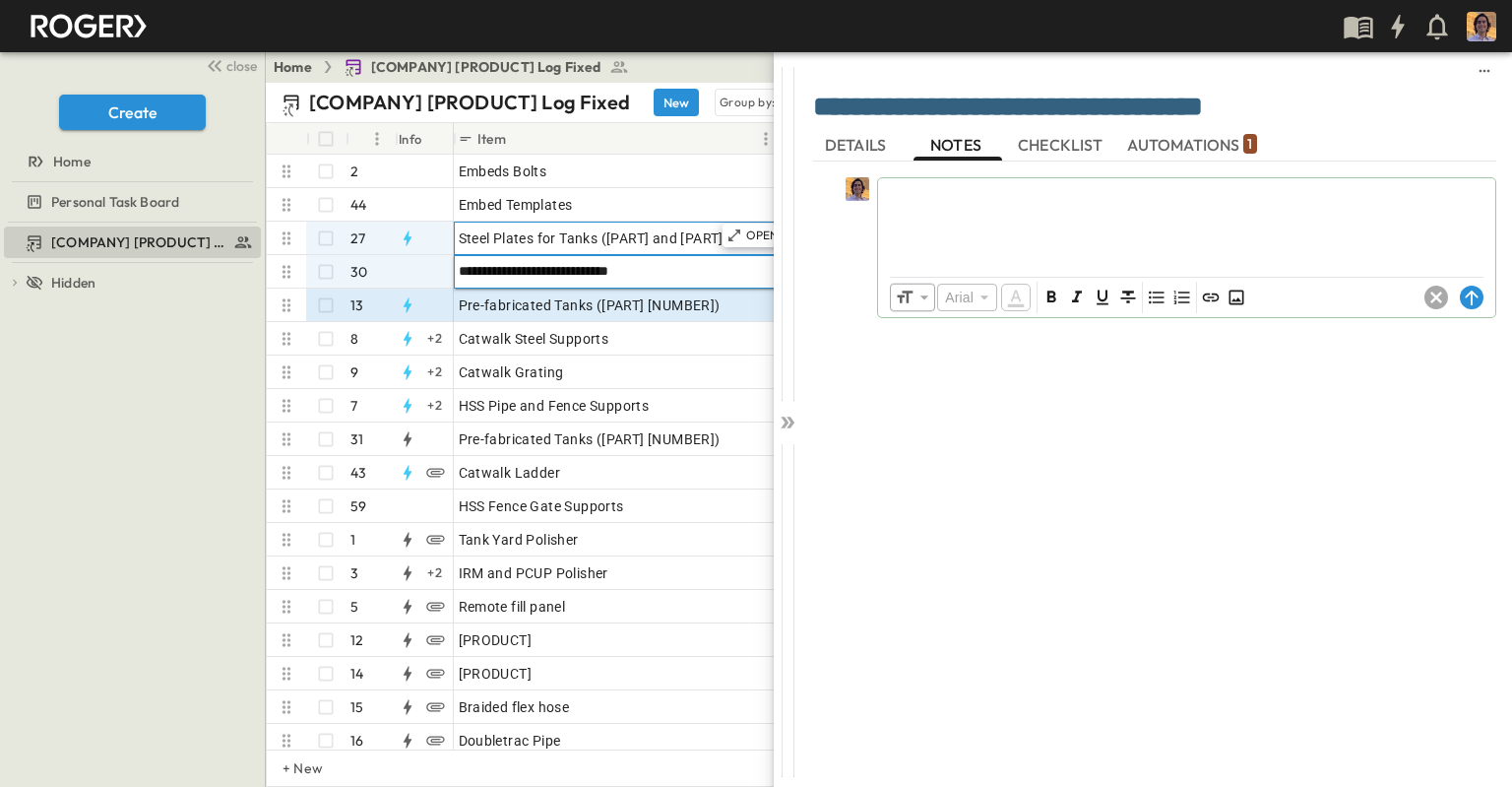 click on "Steel Plates for Tanks ([PART] and [PART])" at bounding box center (594, 238) 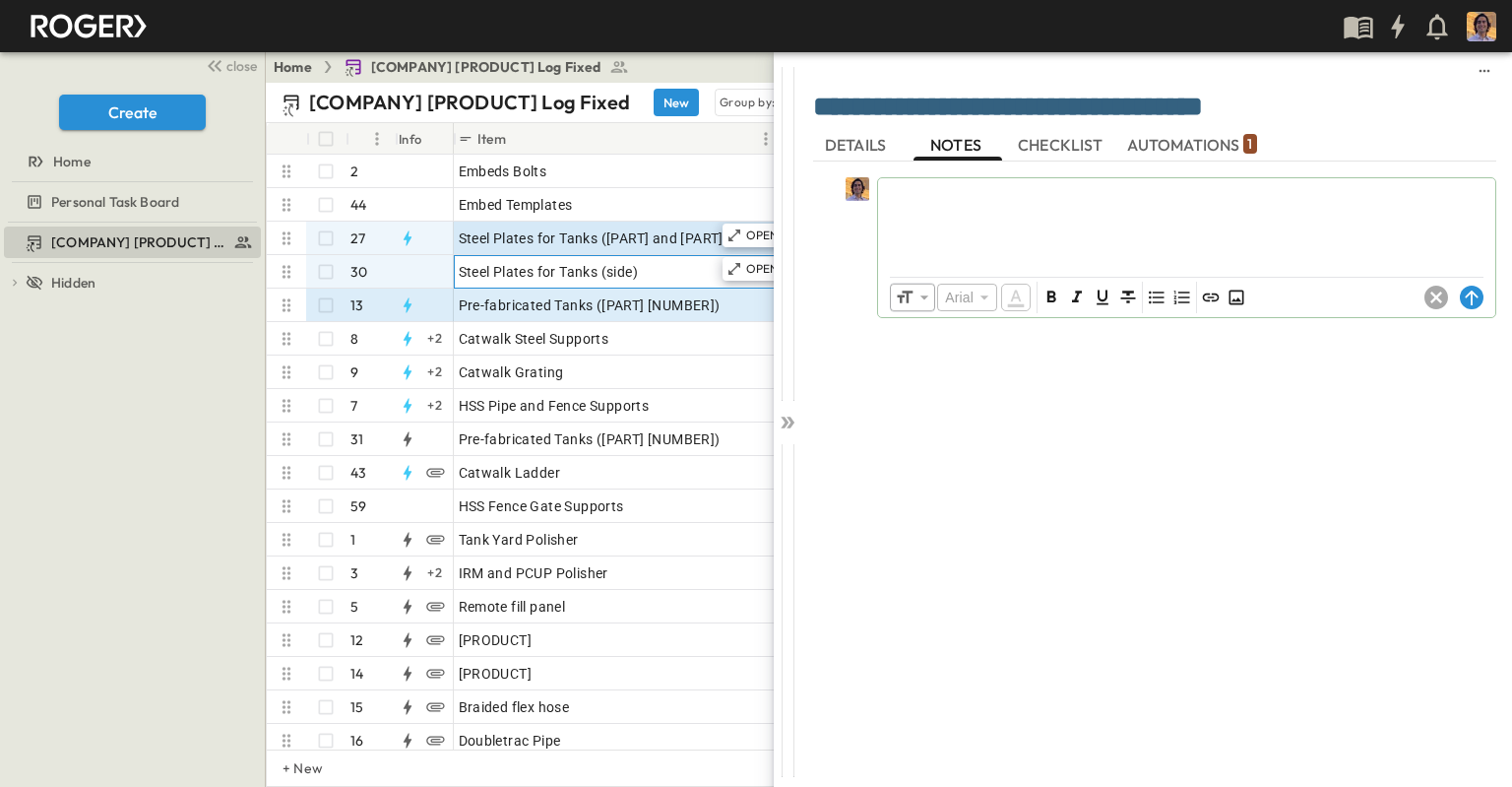 click on "Steel Plates for Tanks (side)" at bounding box center (548, 272) 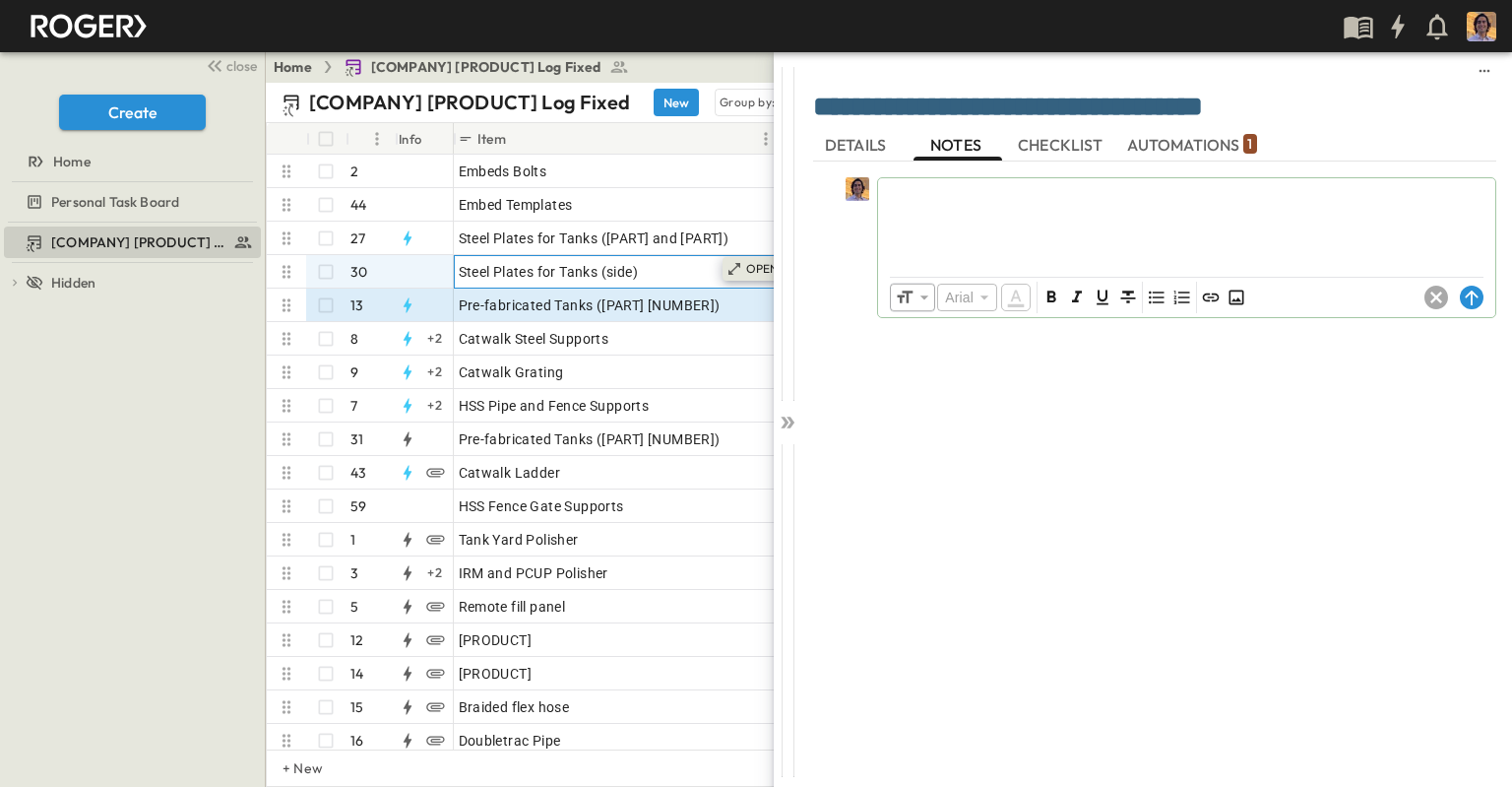 click 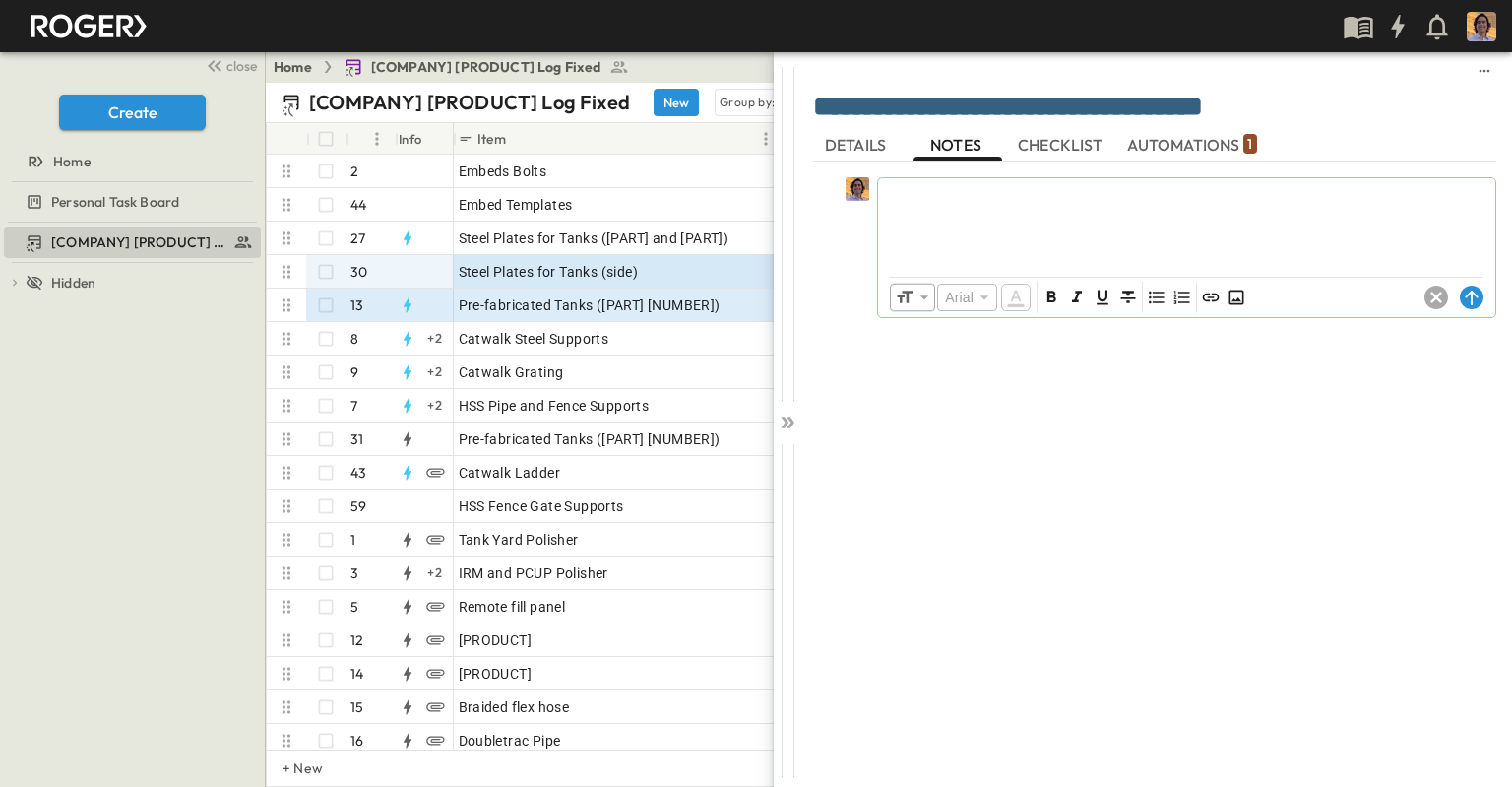 click at bounding box center [1155, 71] 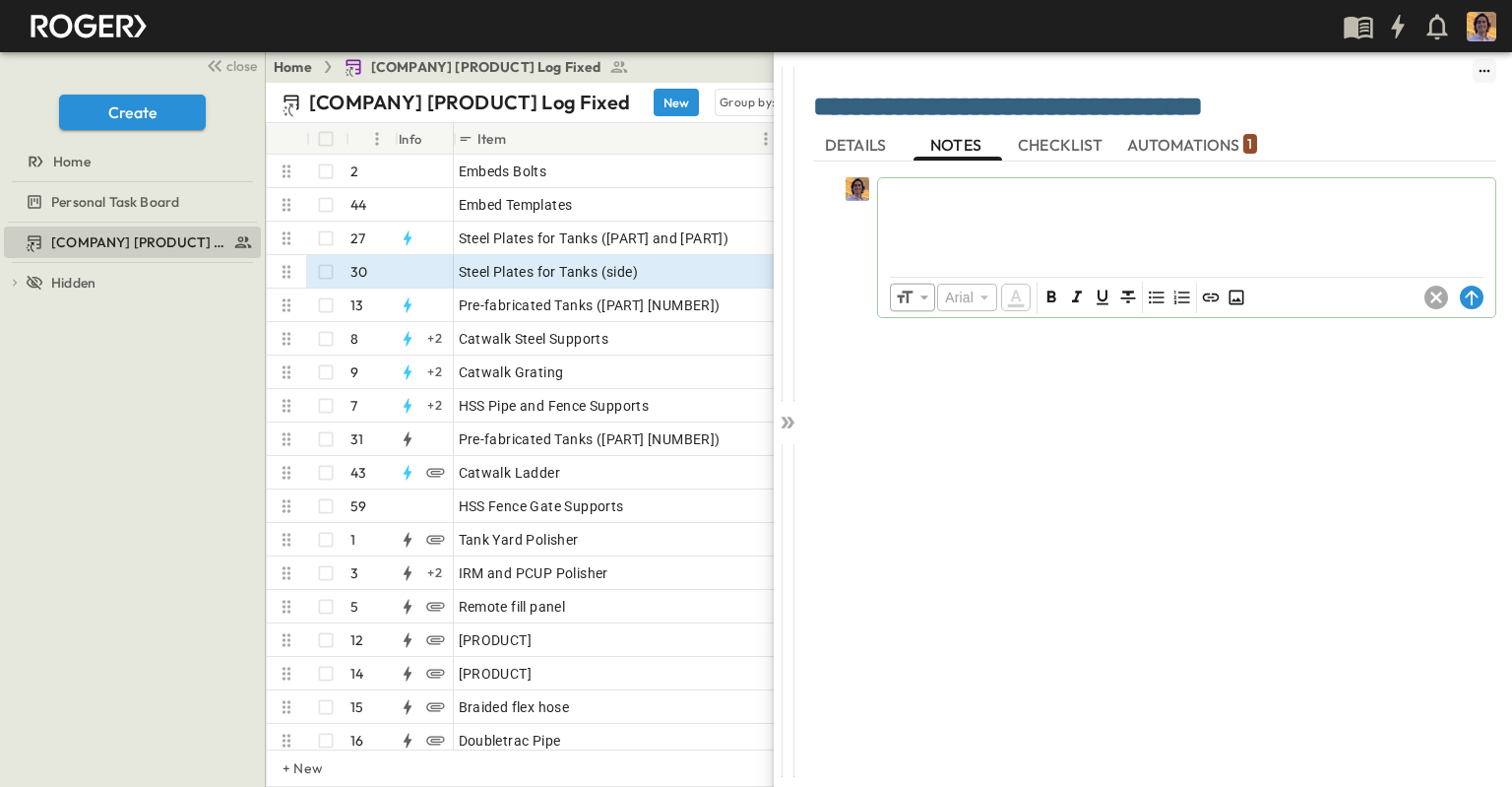 click 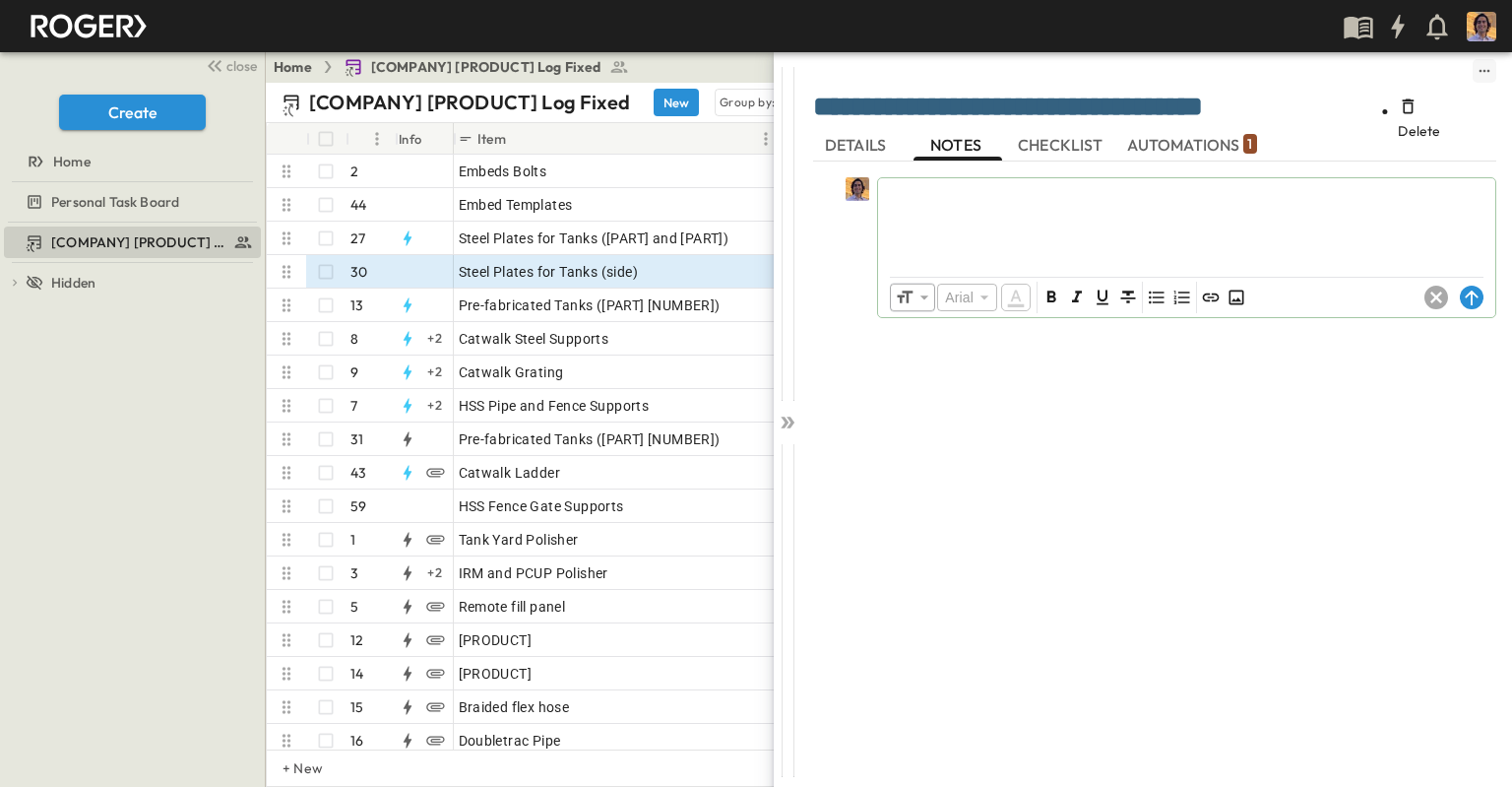 click on "**********" at bounding box center [1157, 418] 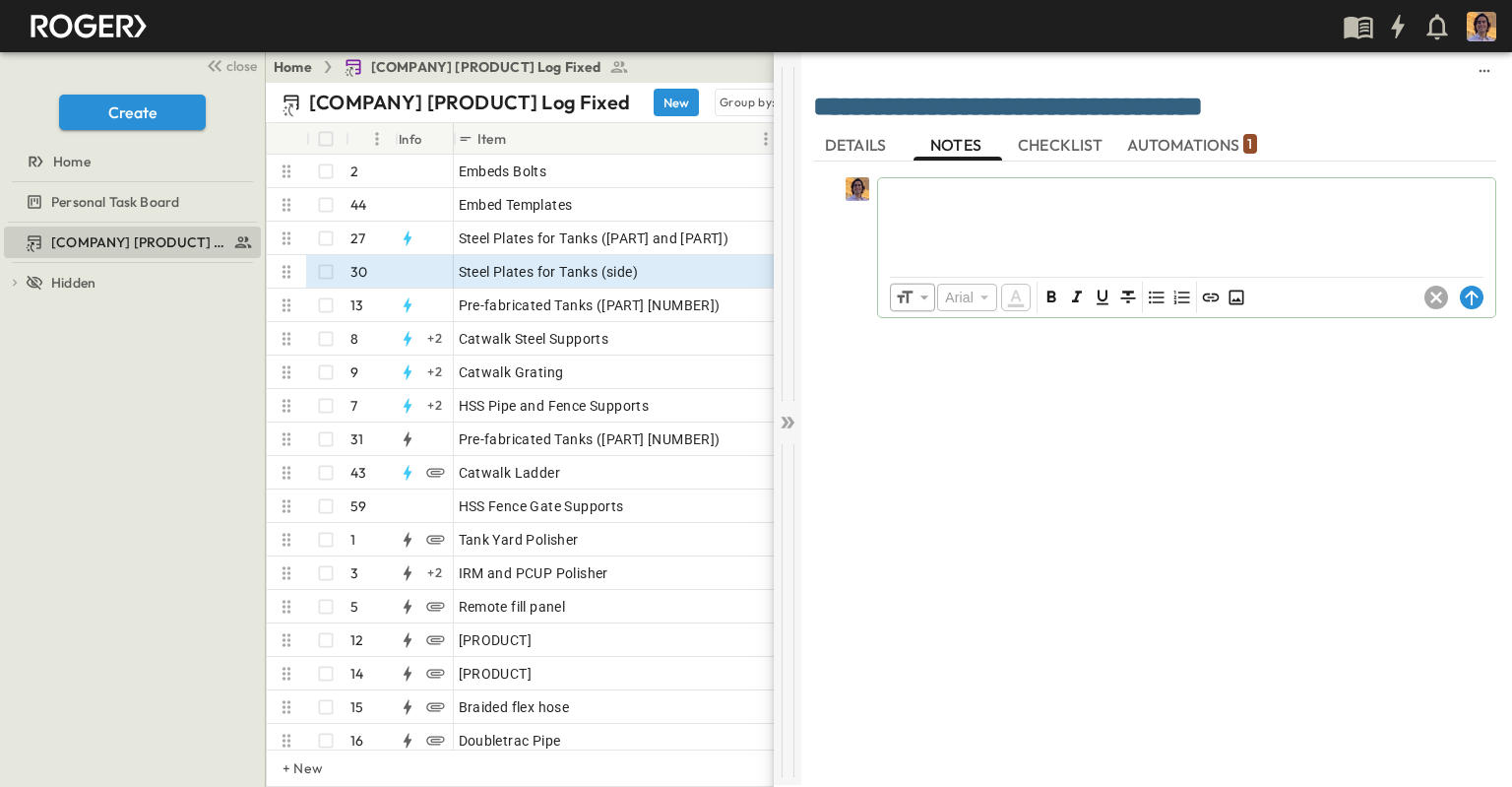 click 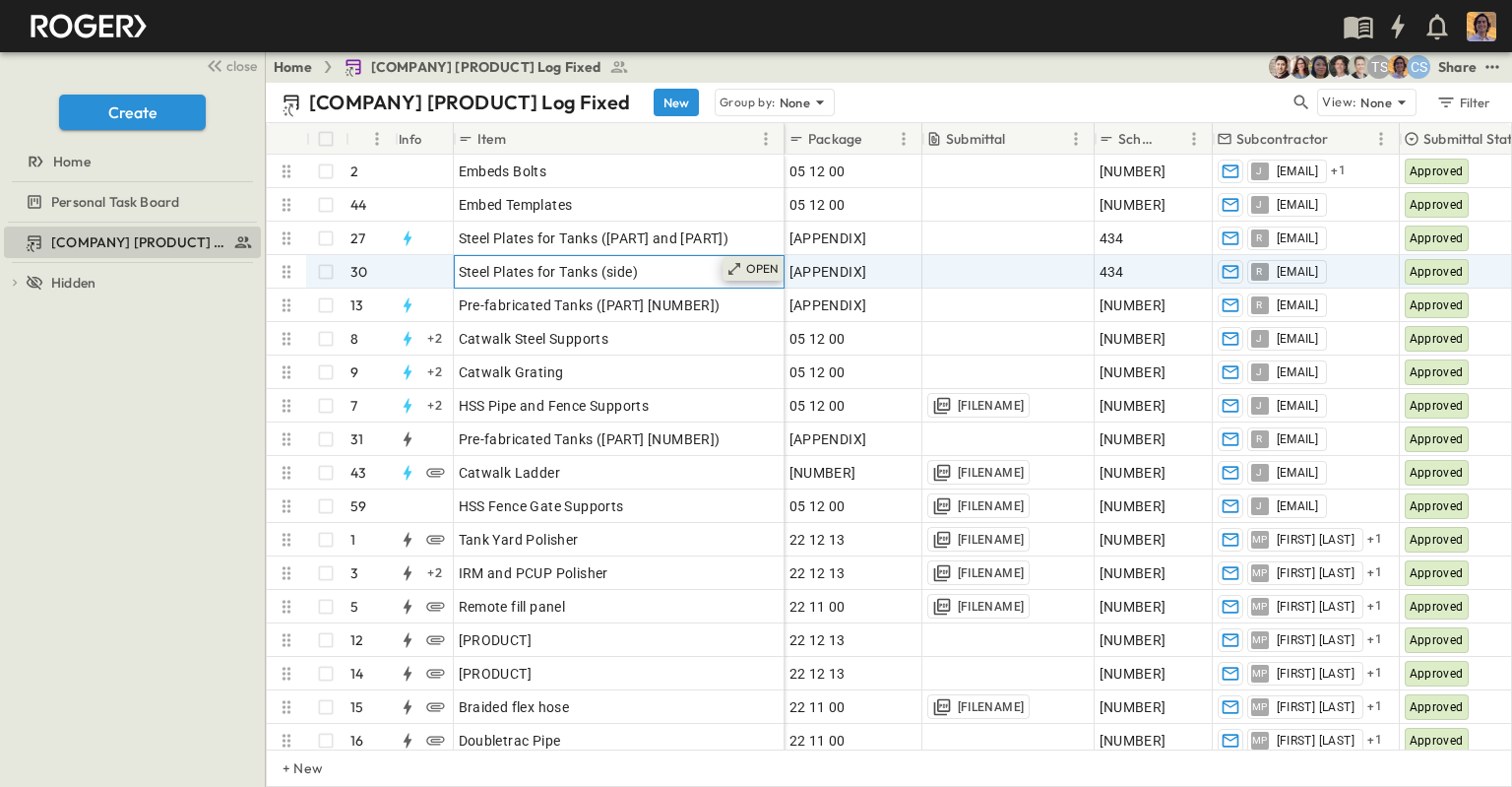 click on "OPEN" at bounding box center [763, 269] 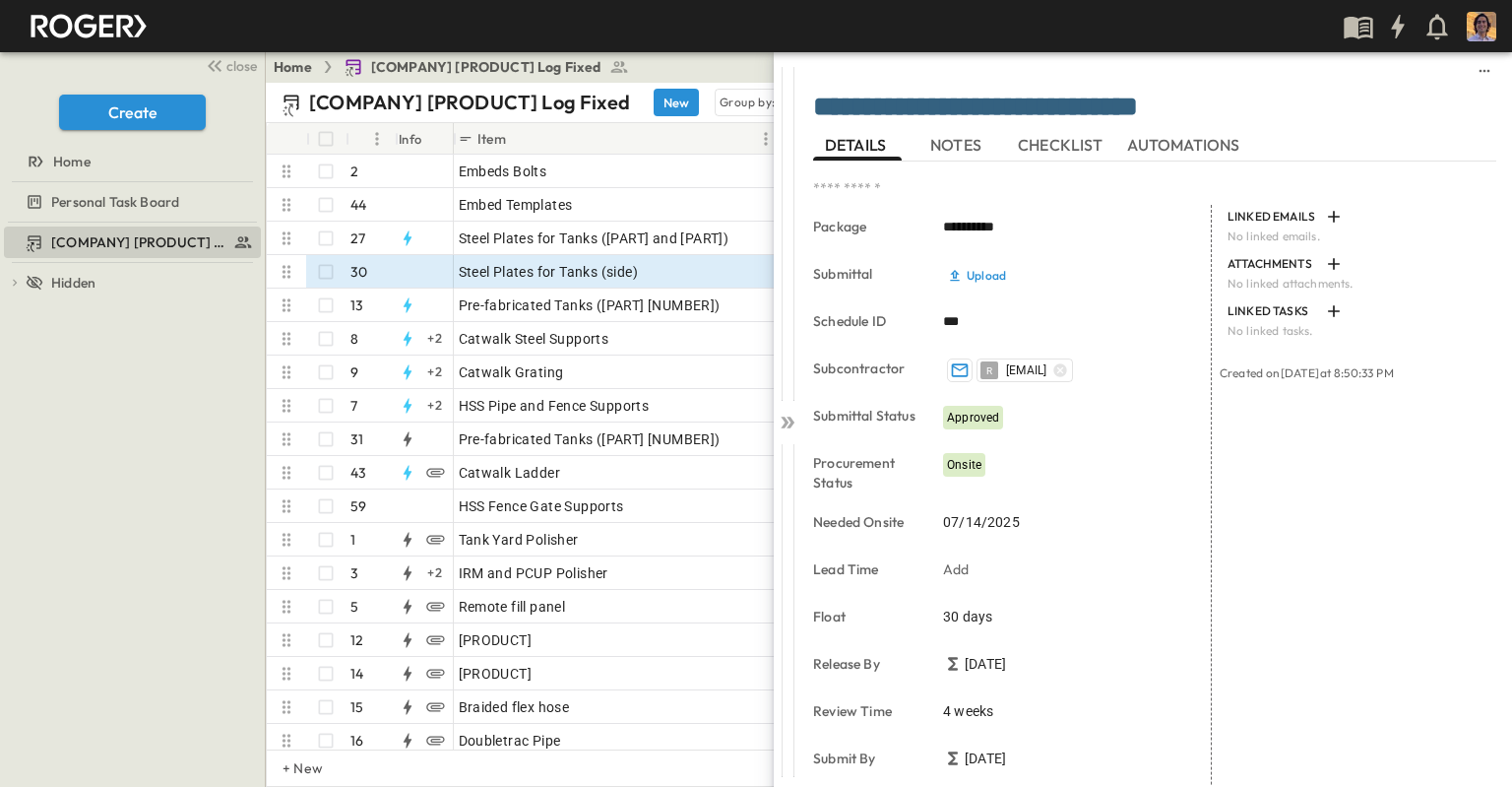 click on "NOTES" at bounding box center (958, 145) 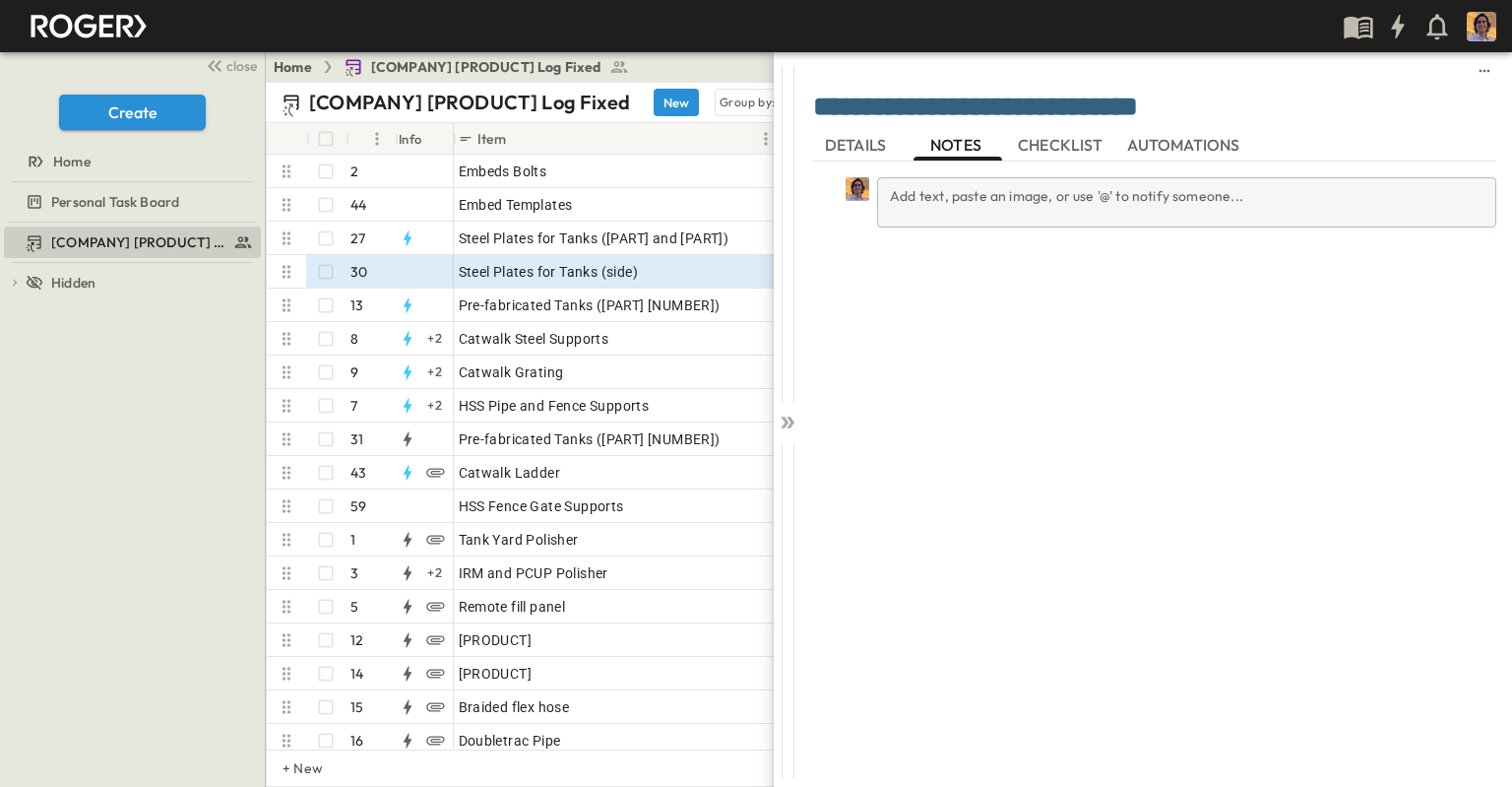 click on "Add text, paste an image, or use '@' to notify someone..." at bounding box center [1186, 202] 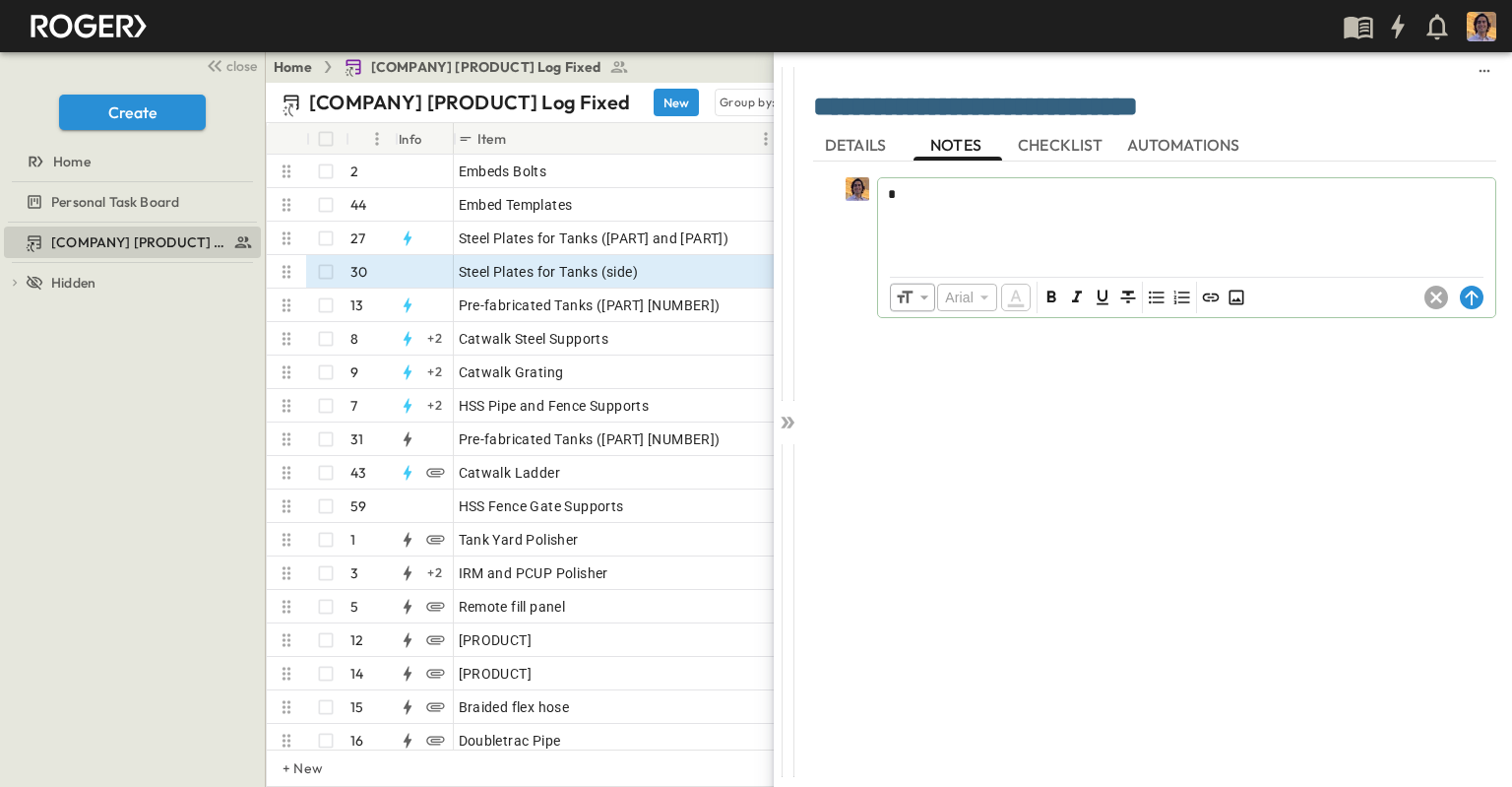 type 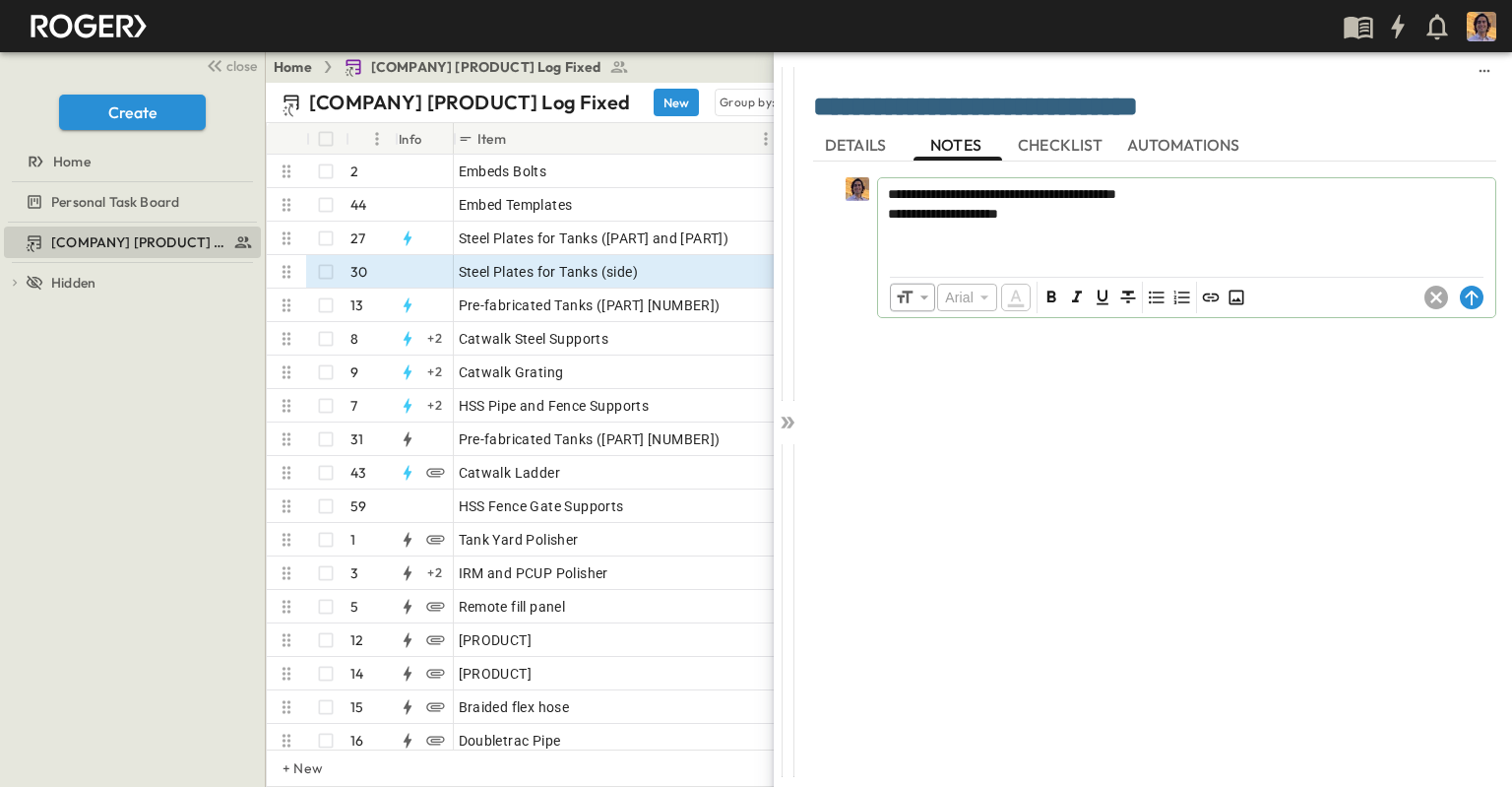 drag, startPoint x: 1468, startPoint y: 291, endPoint x: 1449, endPoint y: 344, distance: 56.302753 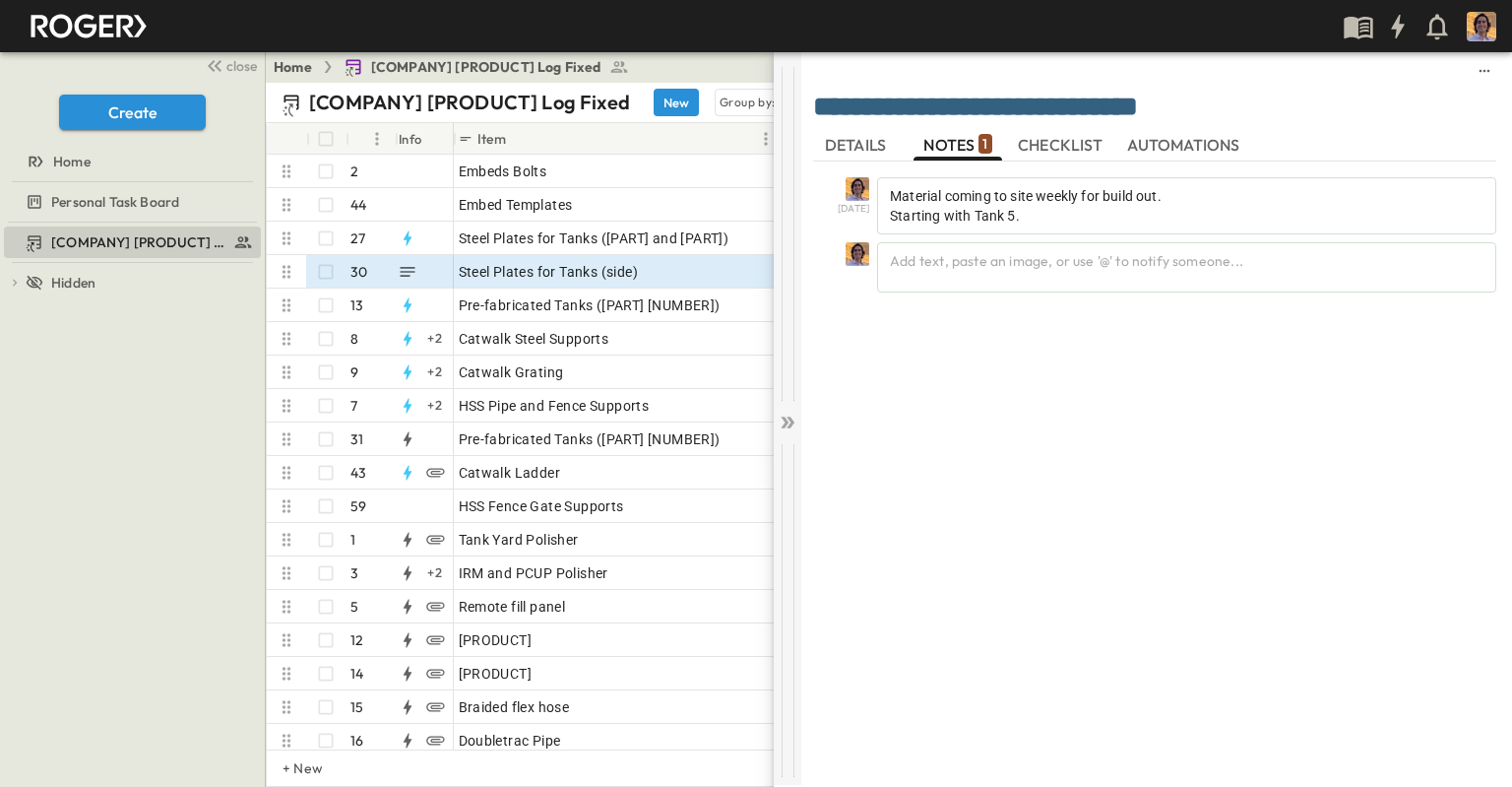 click 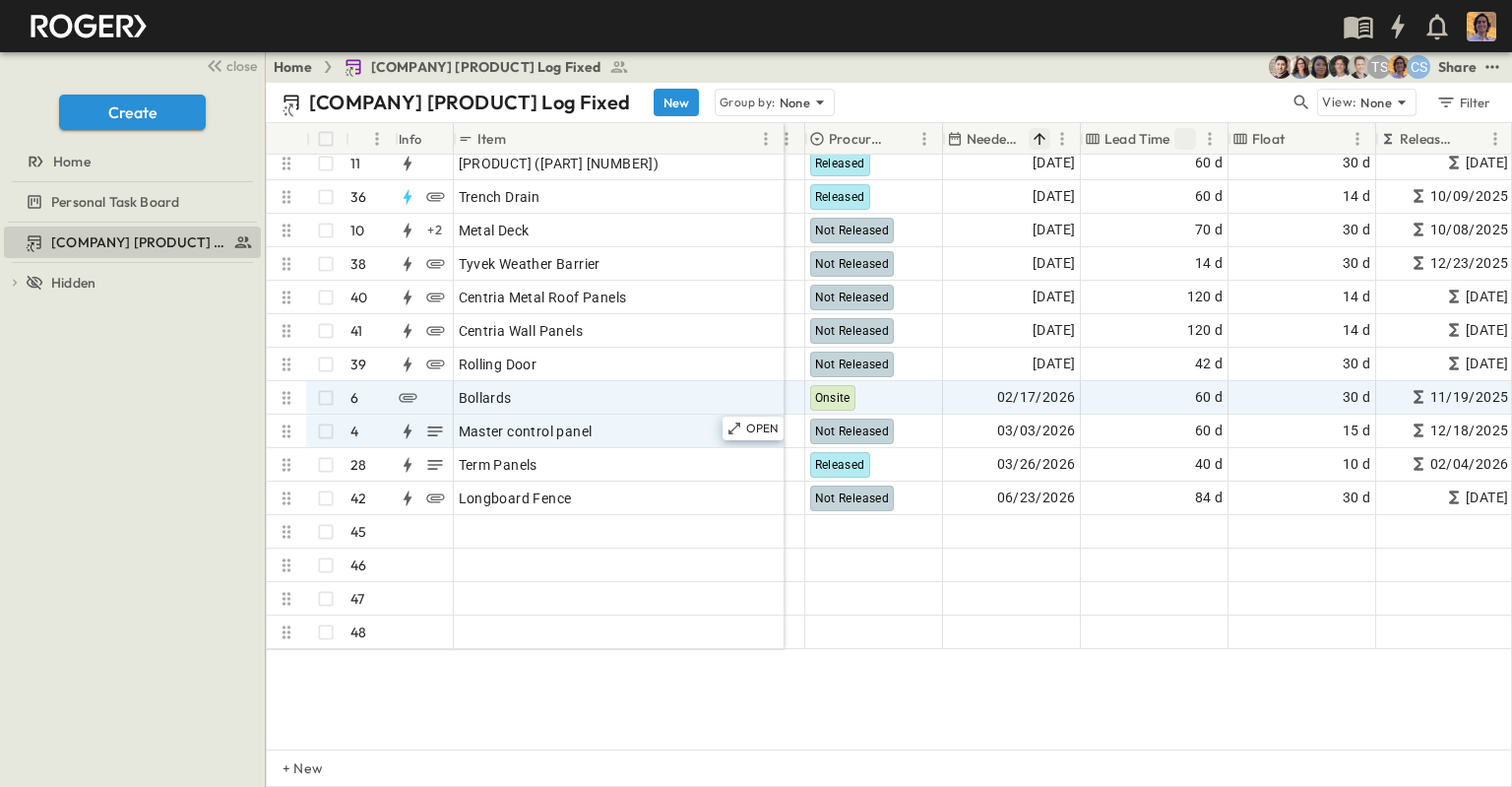 scroll, scrollTop: 985, scrollLeft: 776, axis: both 